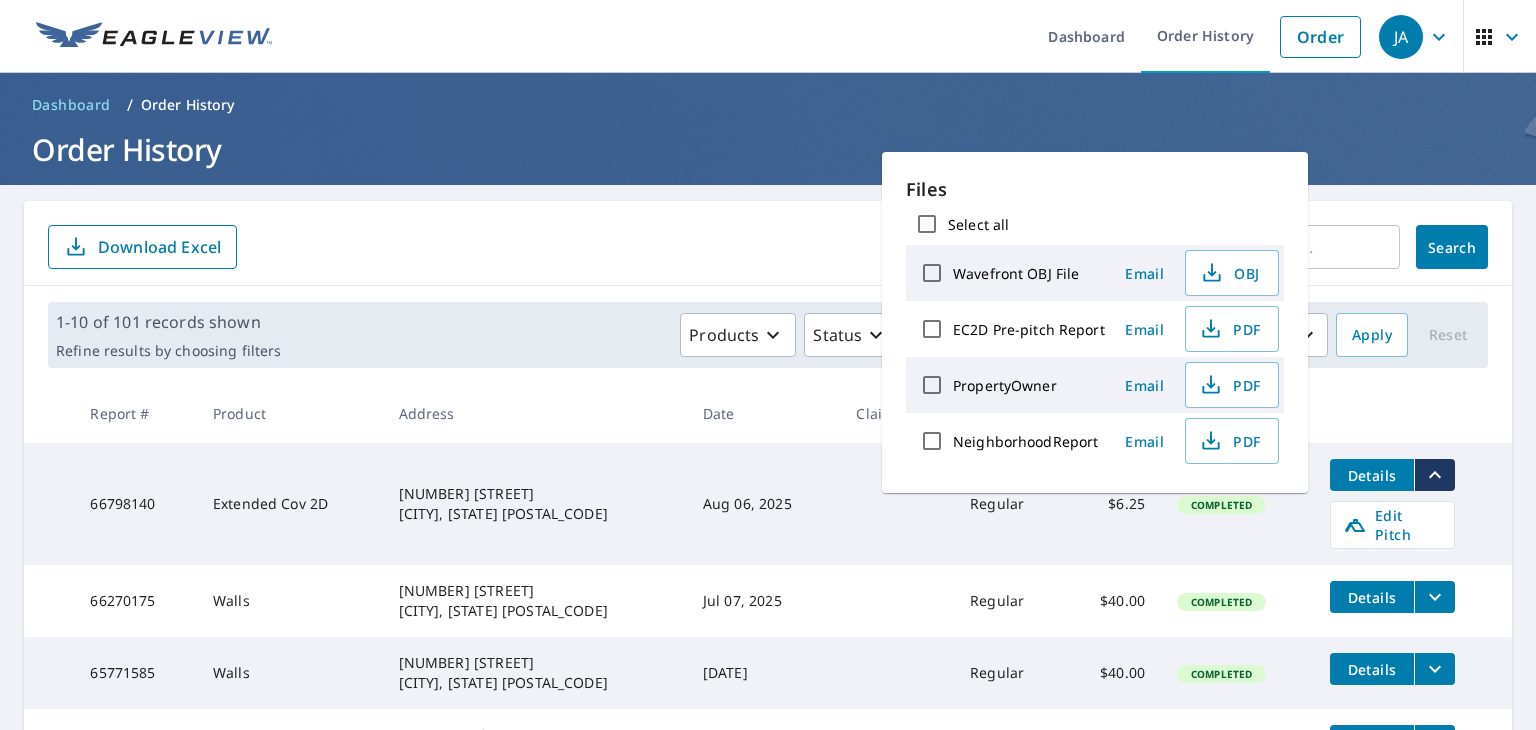 scroll, scrollTop: 0, scrollLeft: 0, axis: both 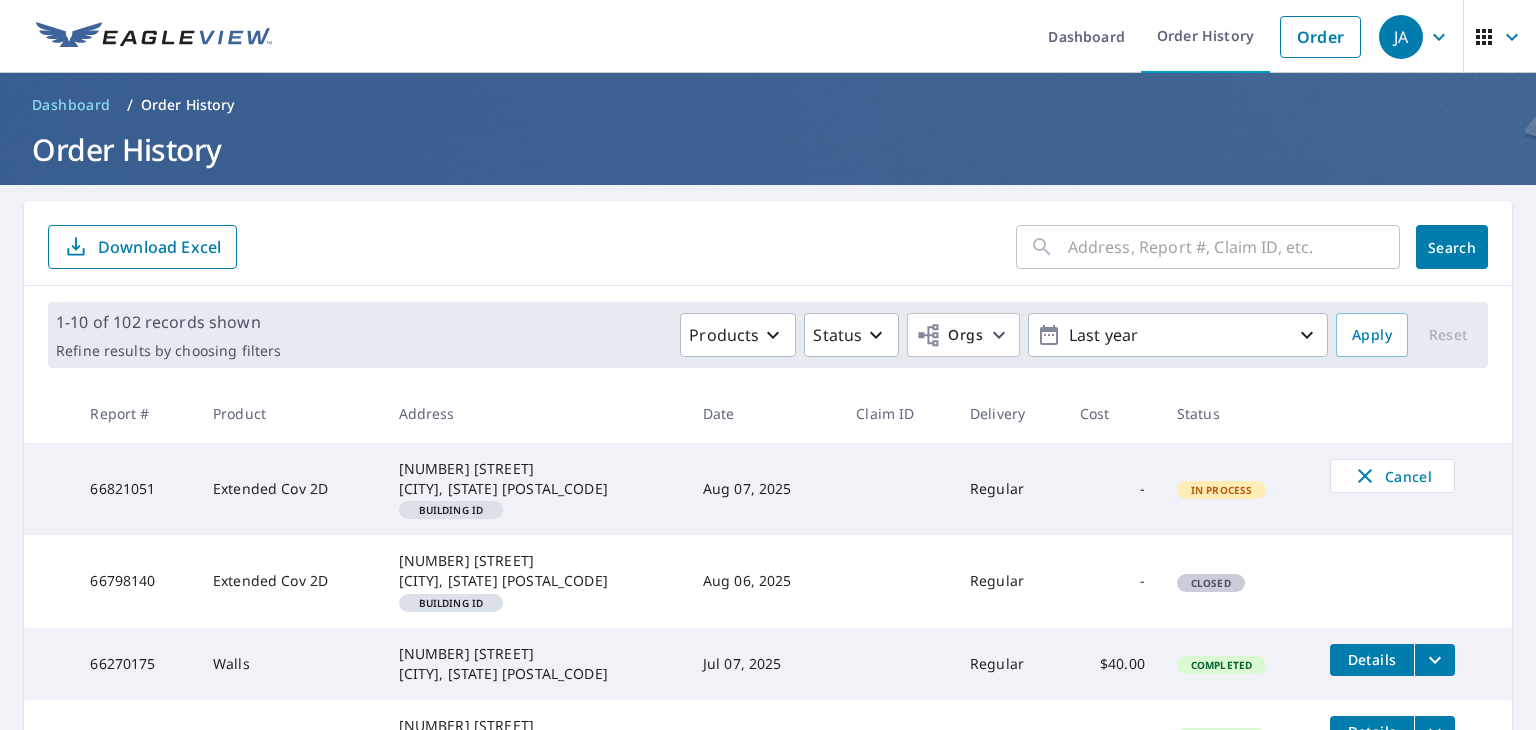 click on "In Process" at bounding box center (1222, 490) 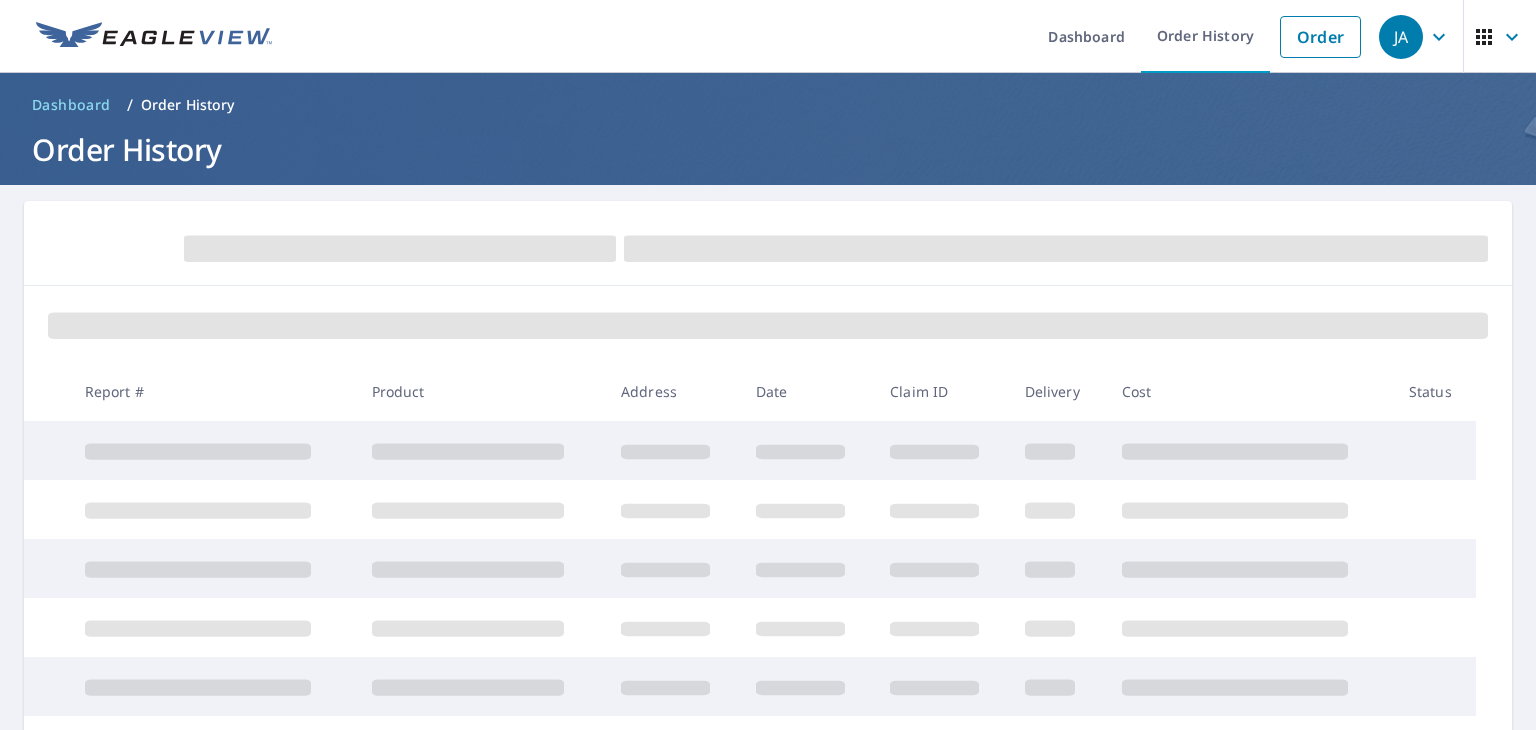 scroll, scrollTop: 0, scrollLeft: 0, axis: both 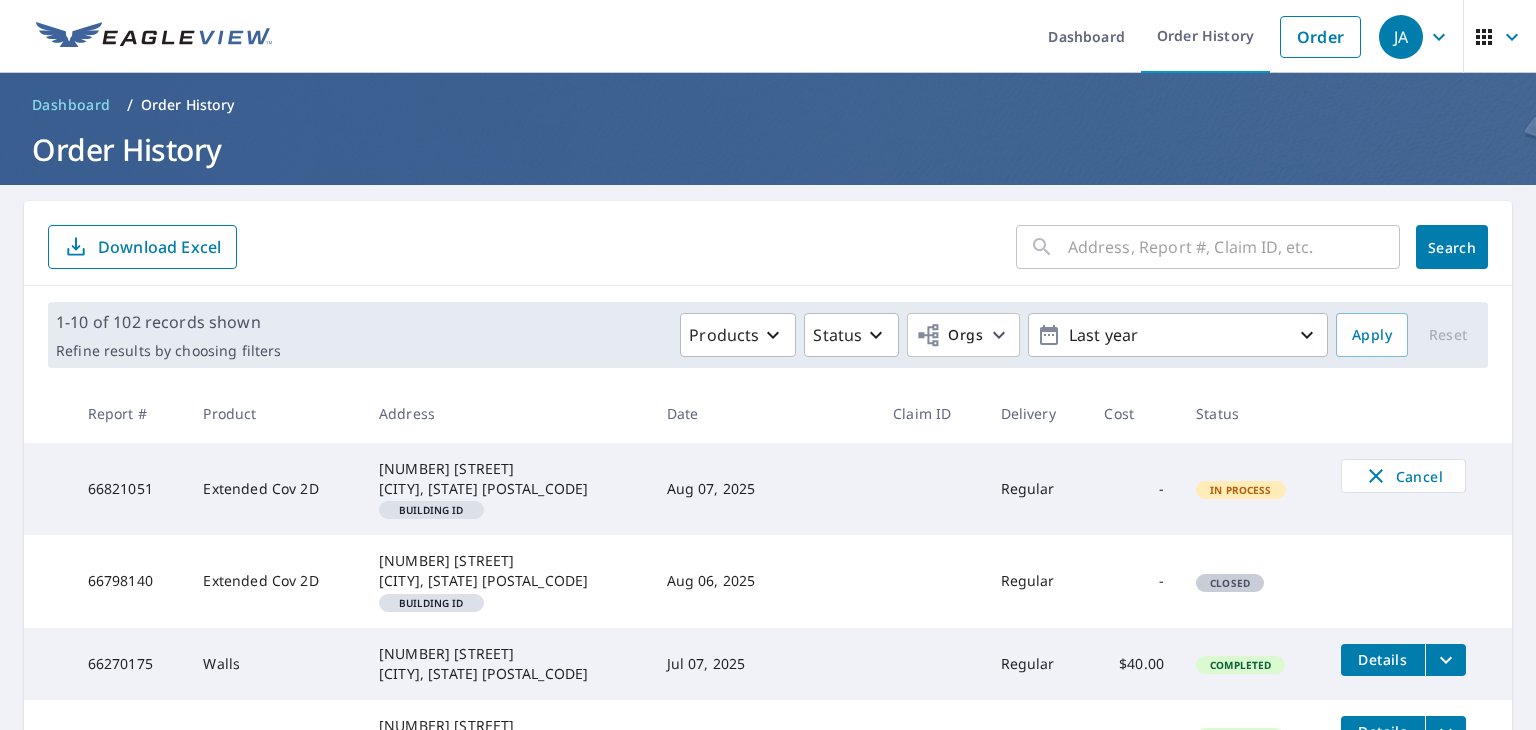click on "In Process" at bounding box center [1241, 490] 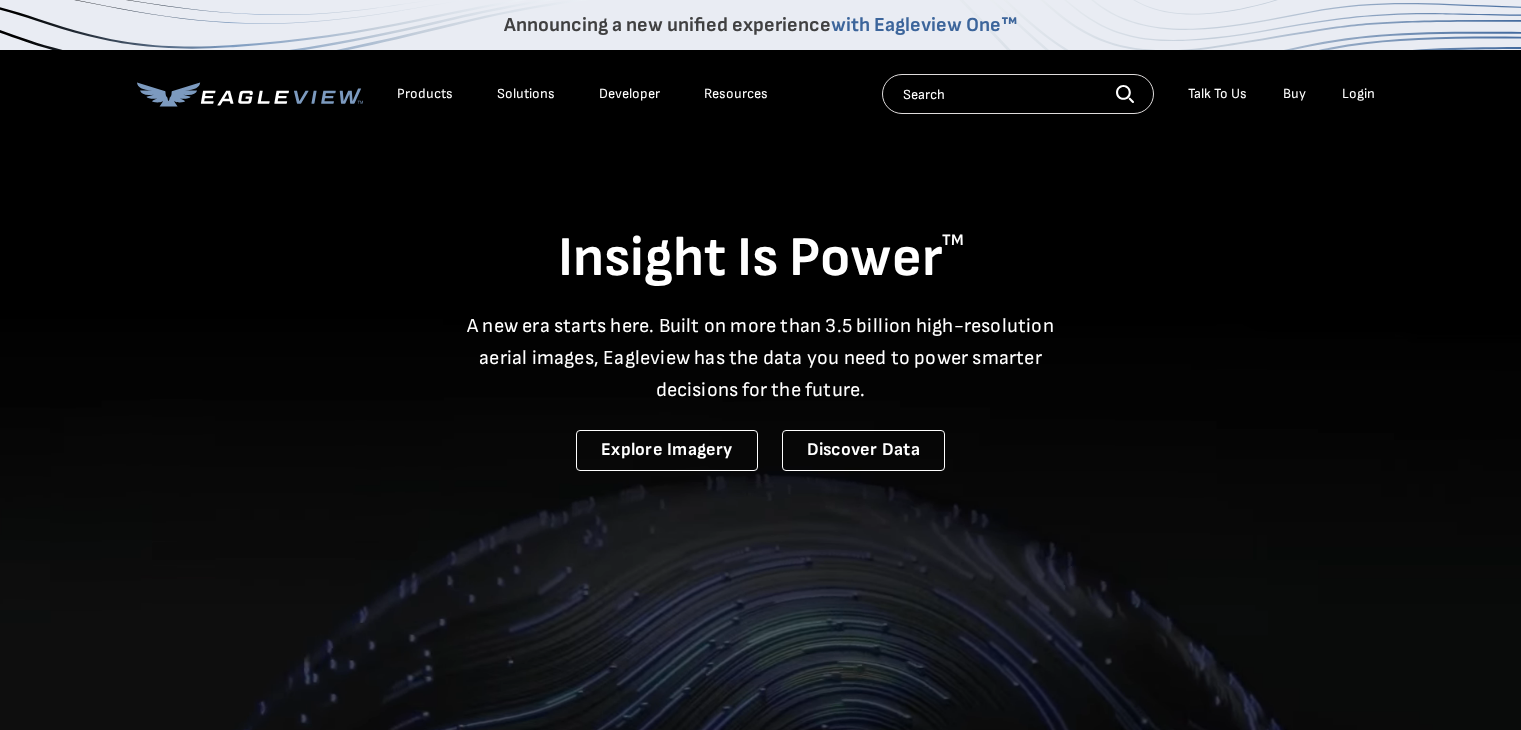 scroll, scrollTop: 0, scrollLeft: 0, axis: both 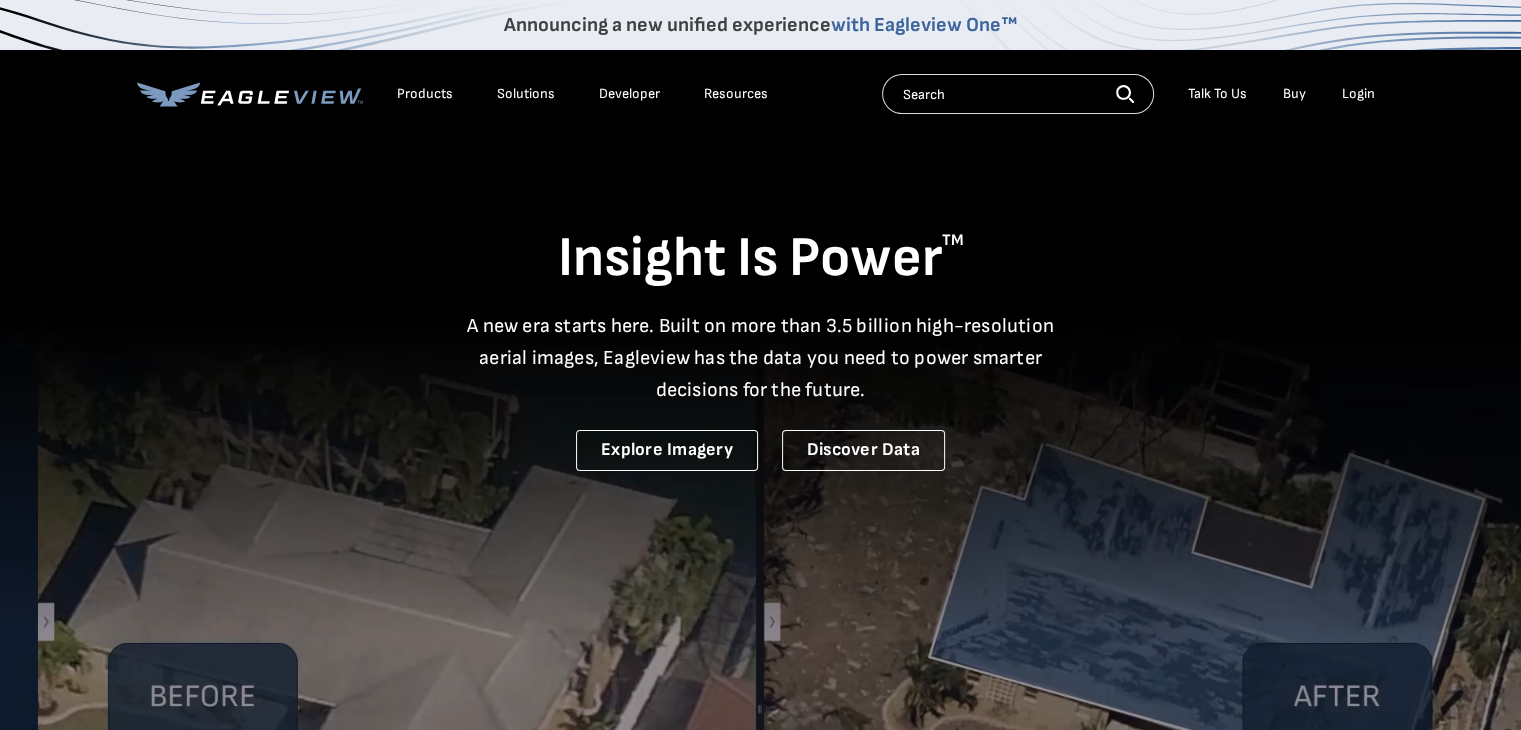 click on "Login" at bounding box center [1358, 94] 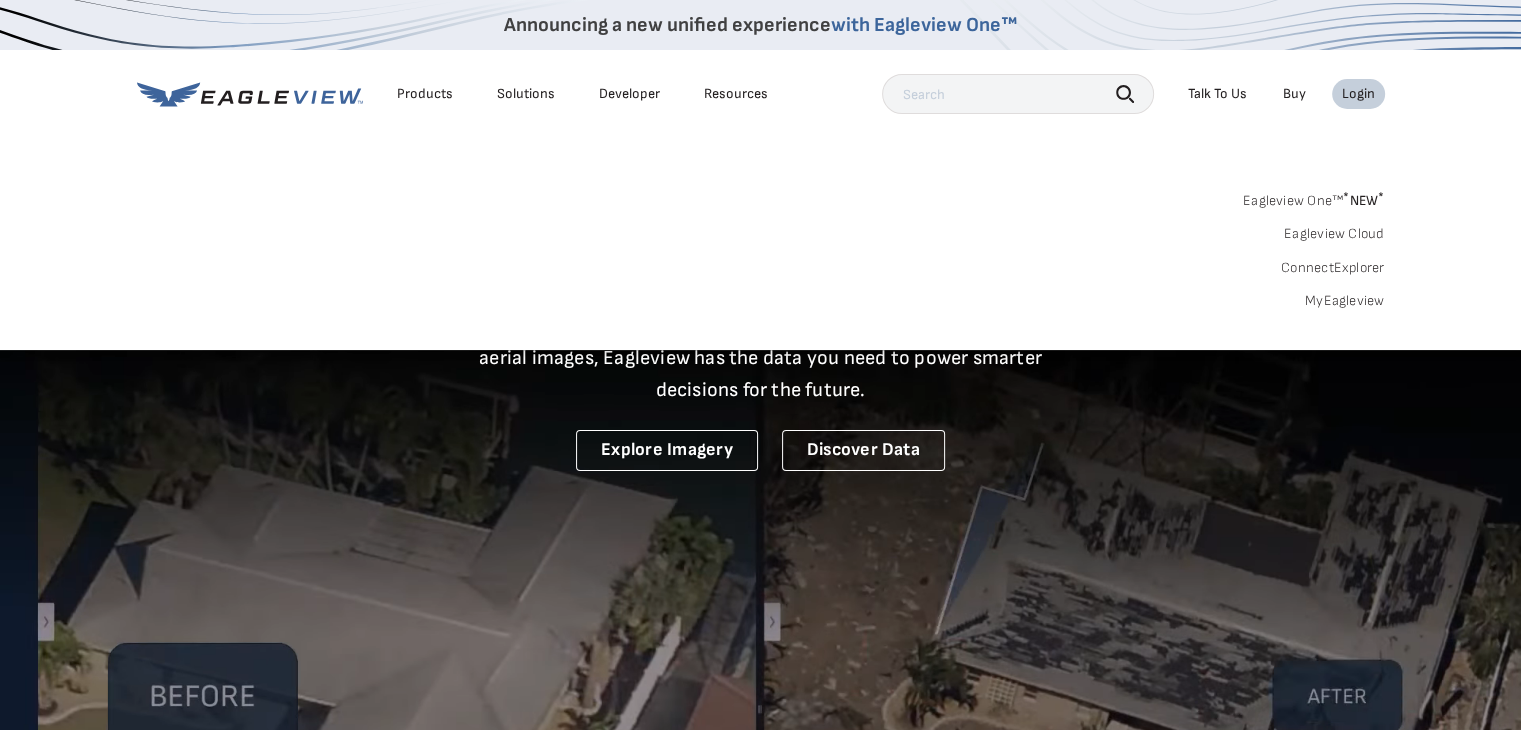 click on "Eagleview One™  * NEW *" at bounding box center (1314, 197) 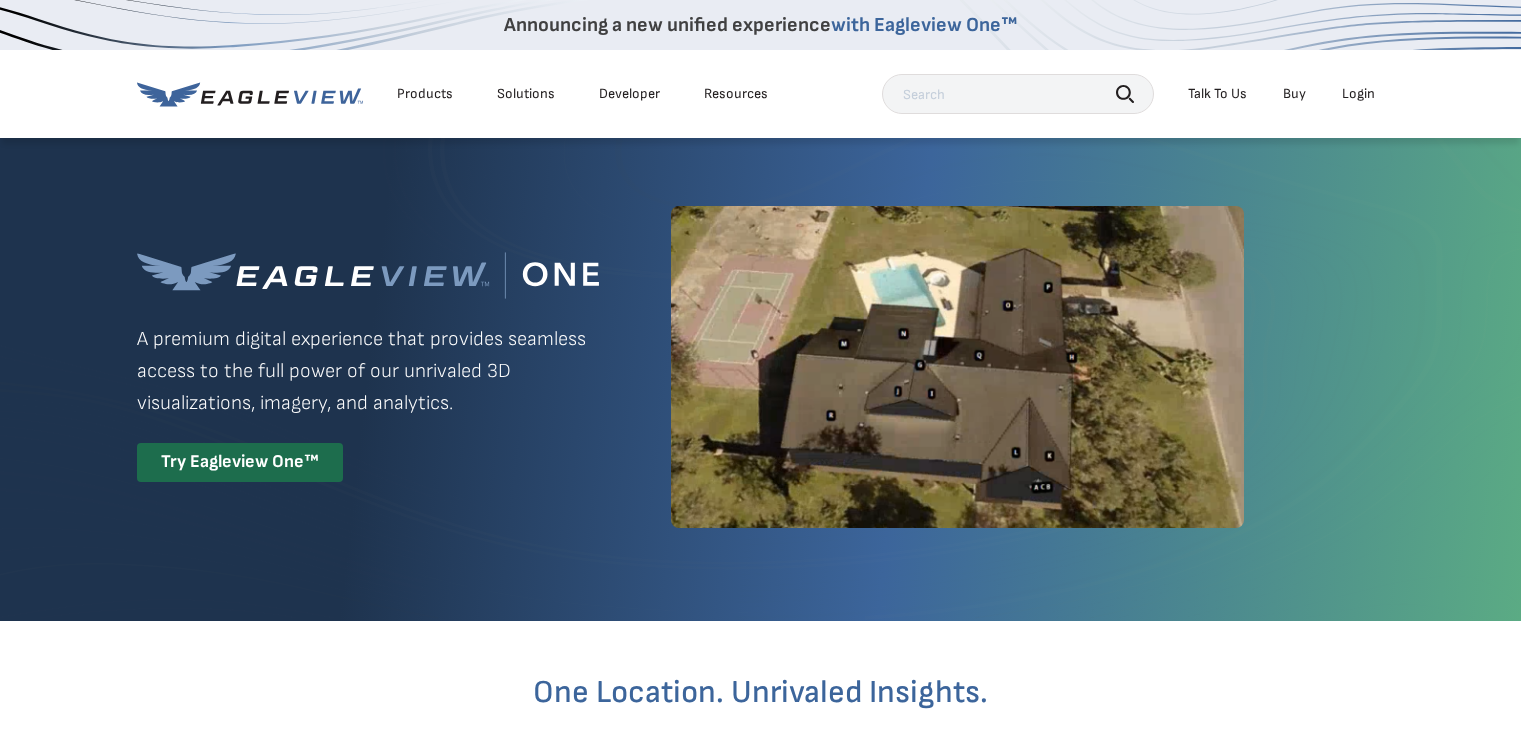 scroll, scrollTop: 0, scrollLeft: 0, axis: both 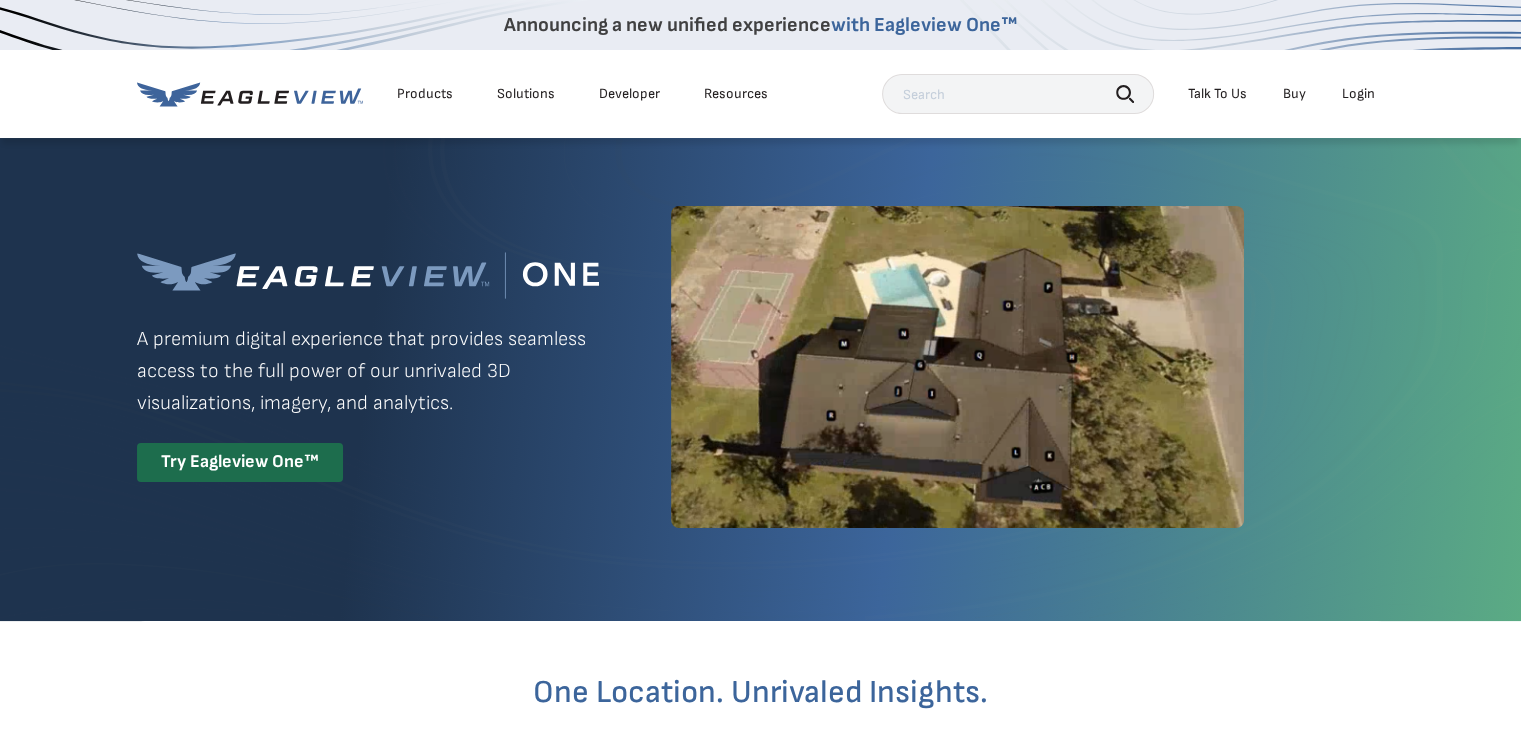 click on "Login" at bounding box center (1358, 94) 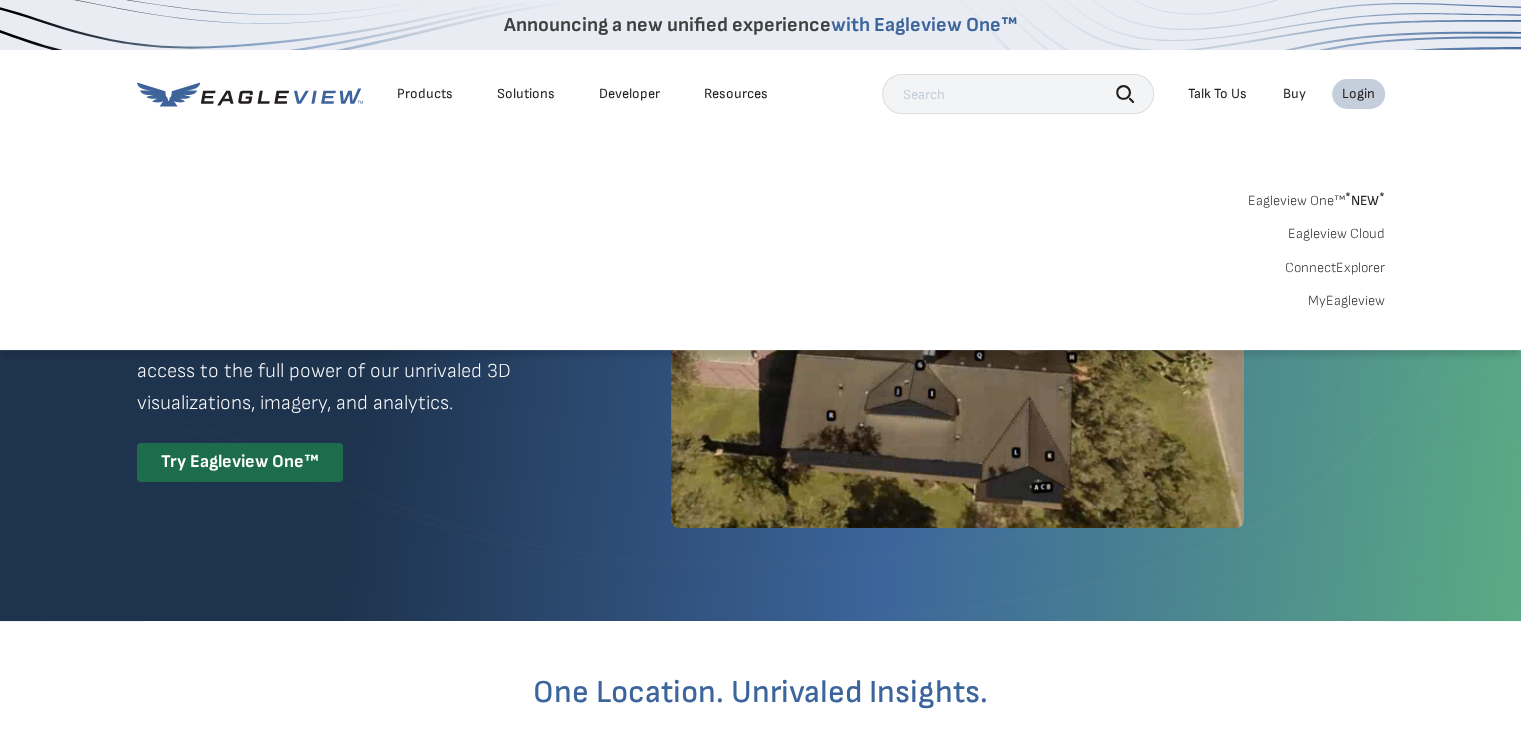 click on "* NEW *" at bounding box center (1365, 200) 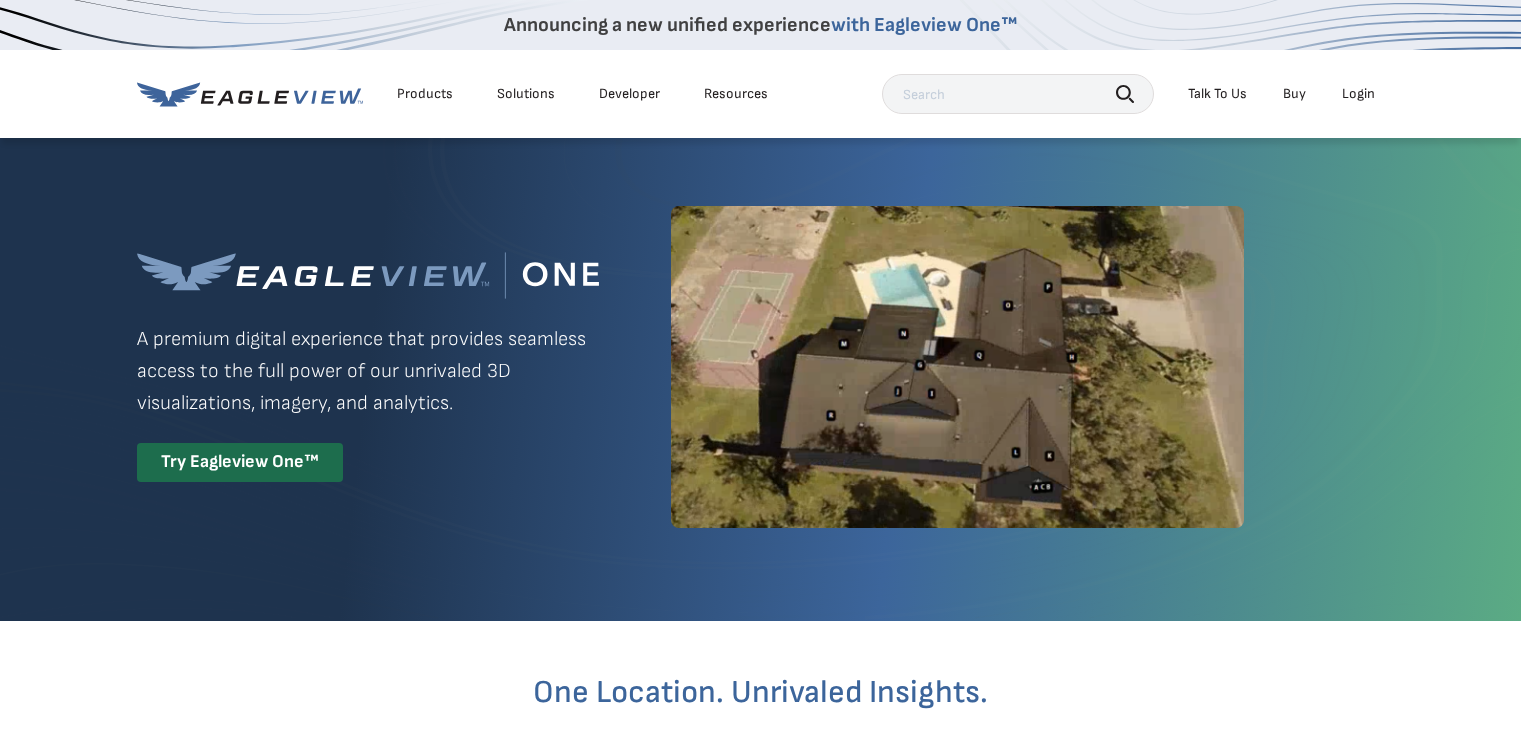 scroll, scrollTop: 0, scrollLeft: 0, axis: both 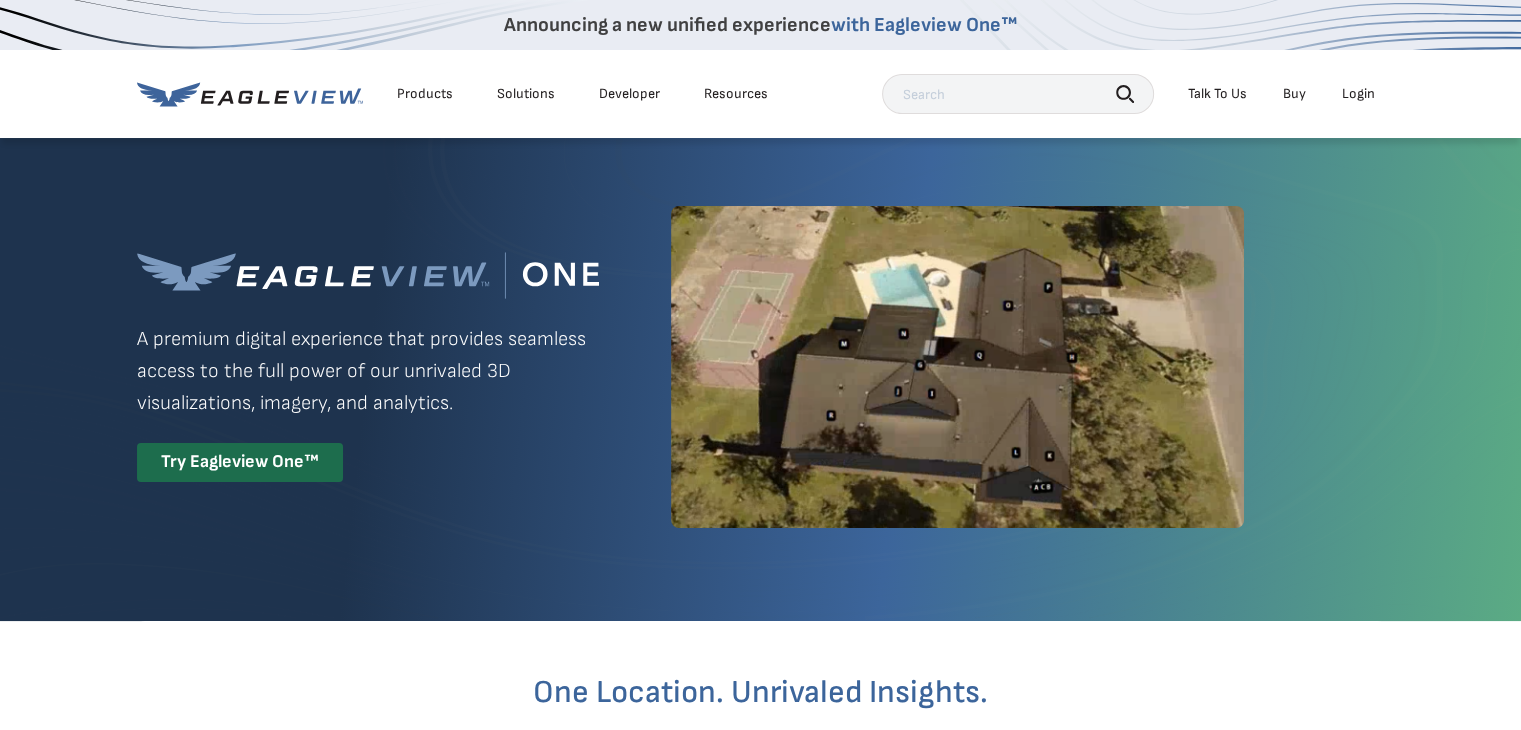 click on "Login" at bounding box center (1358, 94) 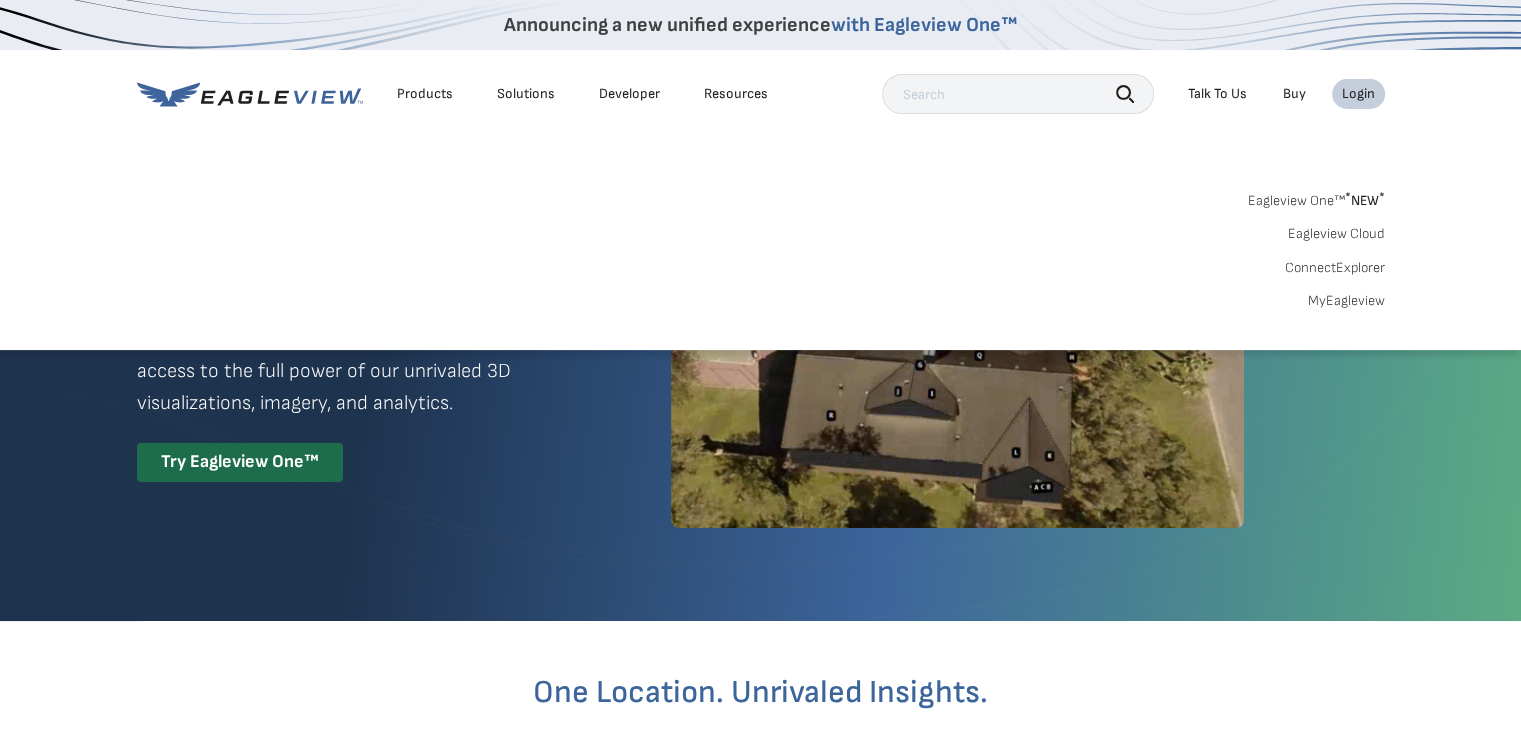 click on "Eagleview Cloud" at bounding box center [1336, 234] 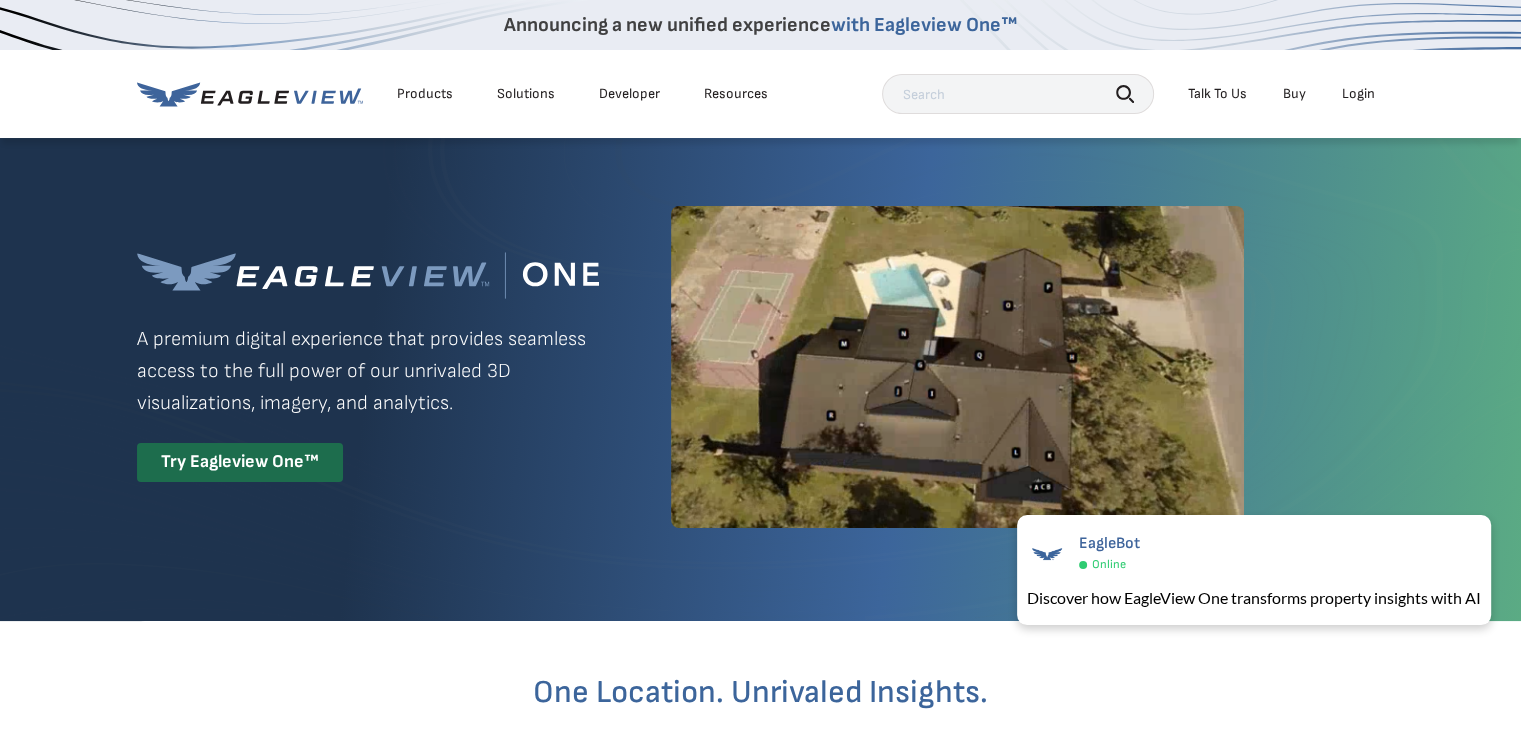 click on "Login" at bounding box center (1358, 94) 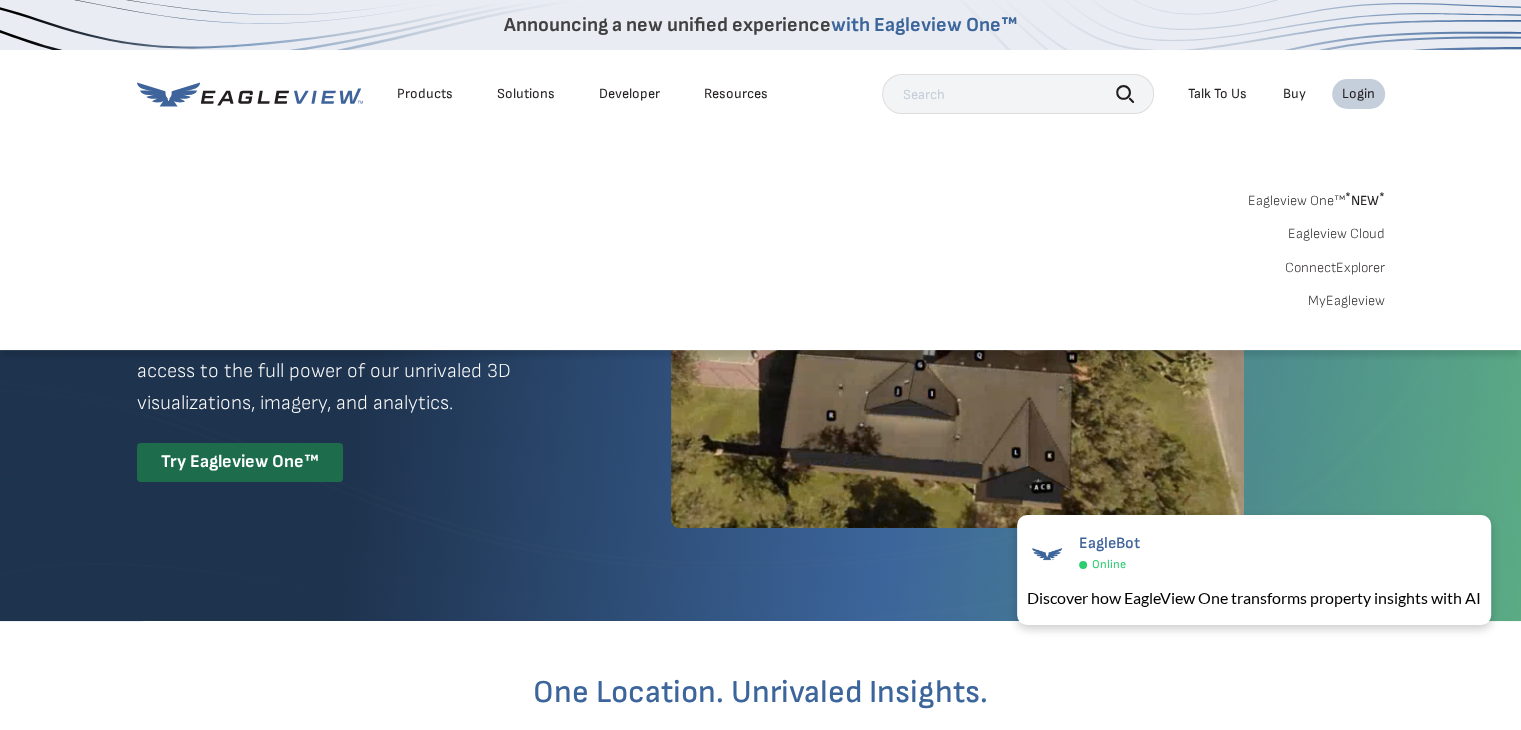 click on "MyEagleview" at bounding box center [1346, 301] 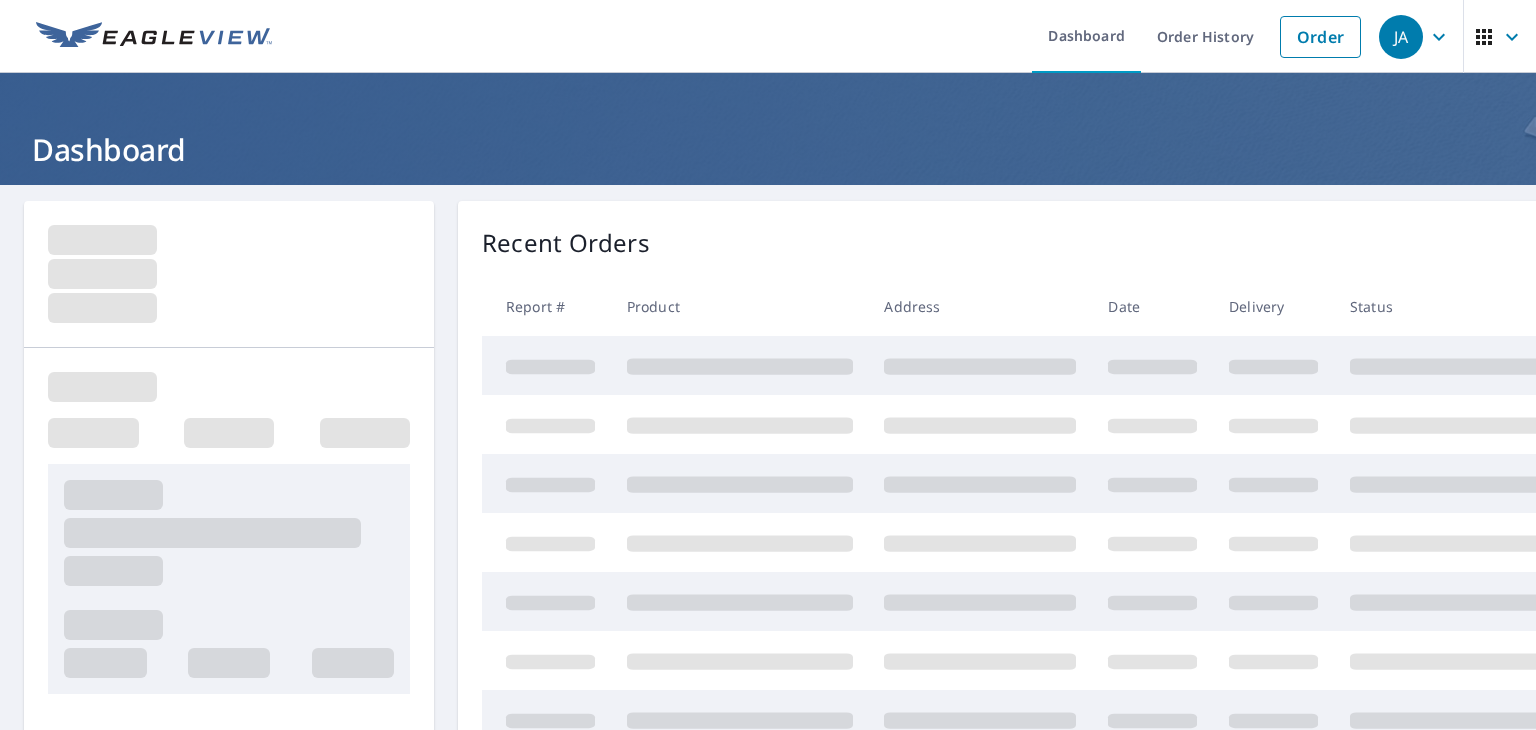 scroll, scrollTop: 0, scrollLeft: 0, axis: both 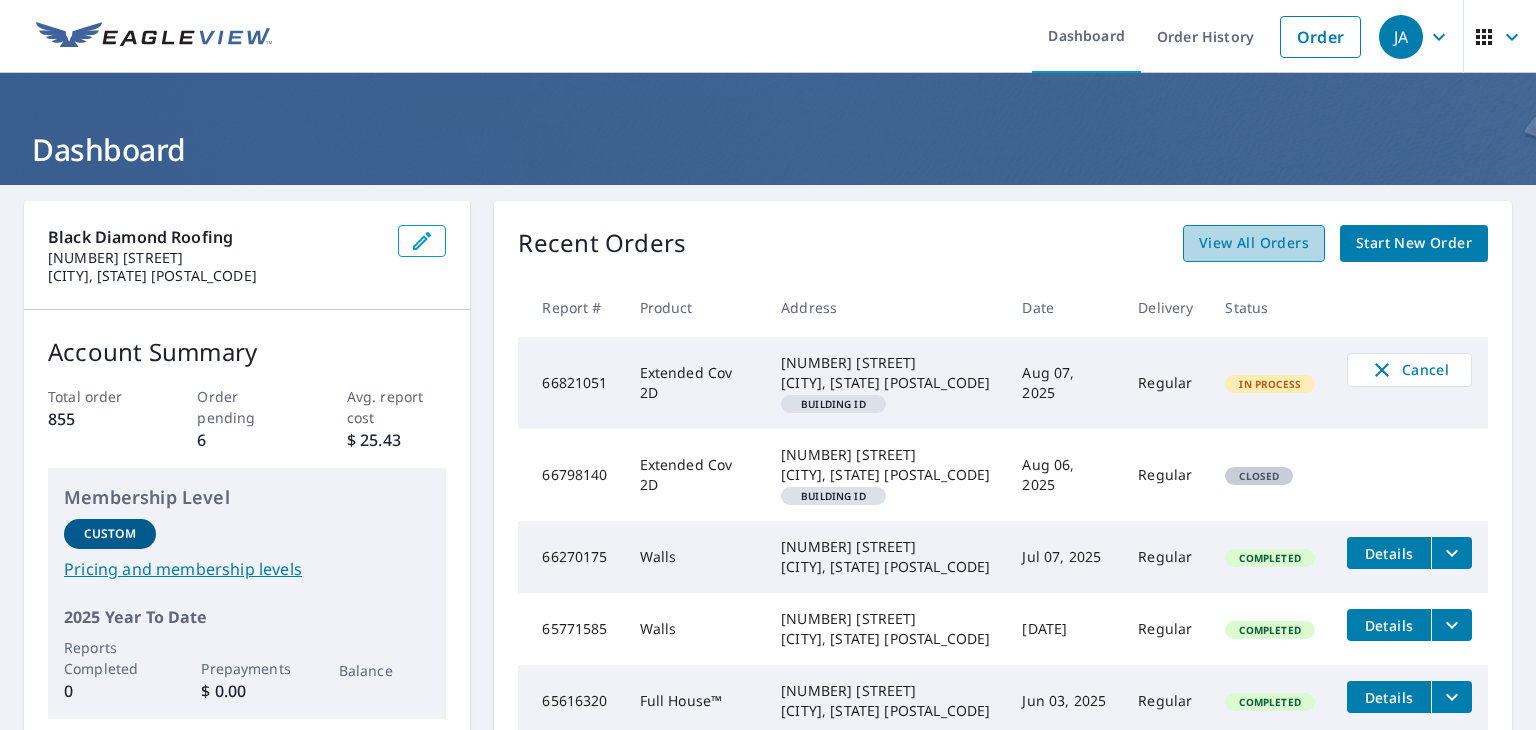 click on "View All Orders" at bounding box center [1254, 243] 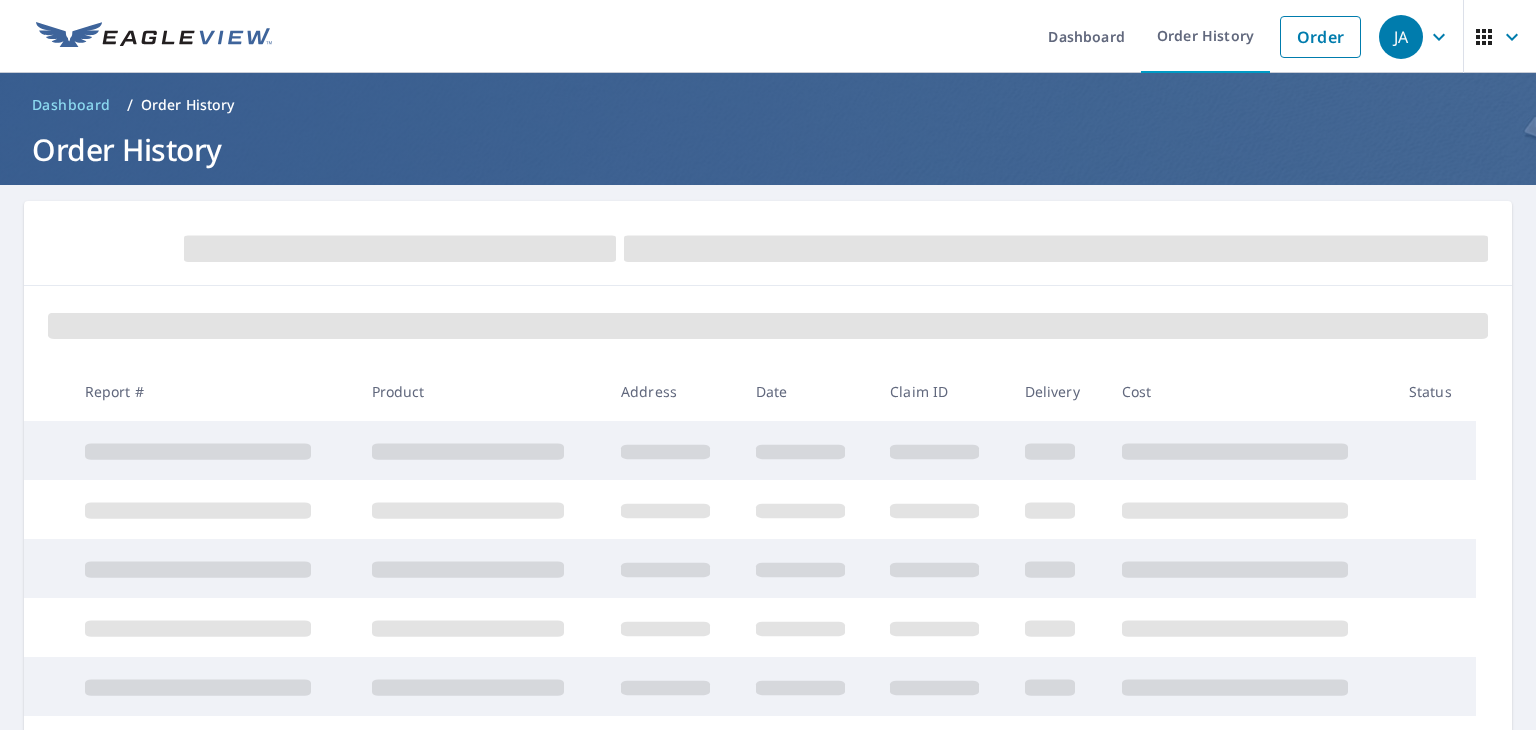 scroll, scrollTop: 0, scrollLeft: 0, axis: both 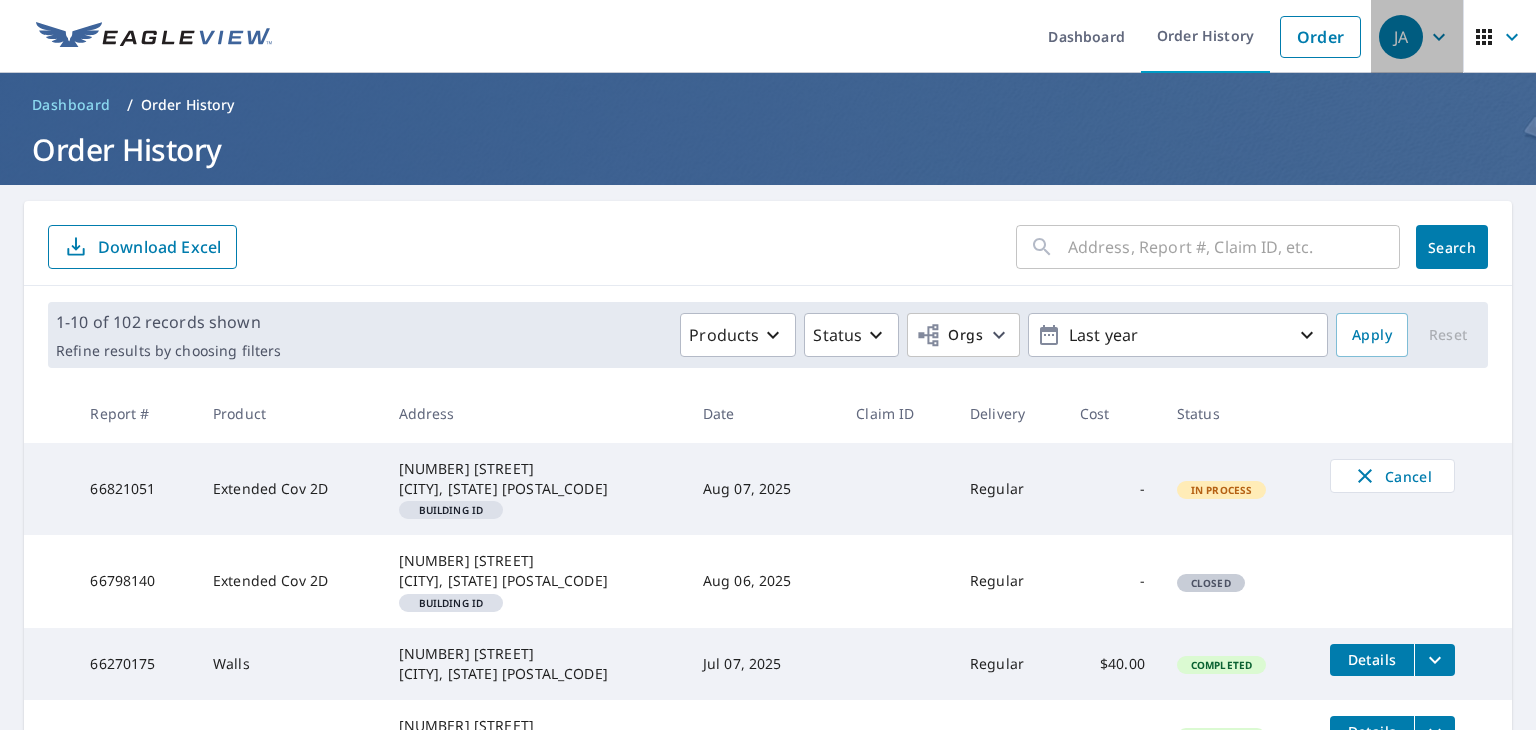 click 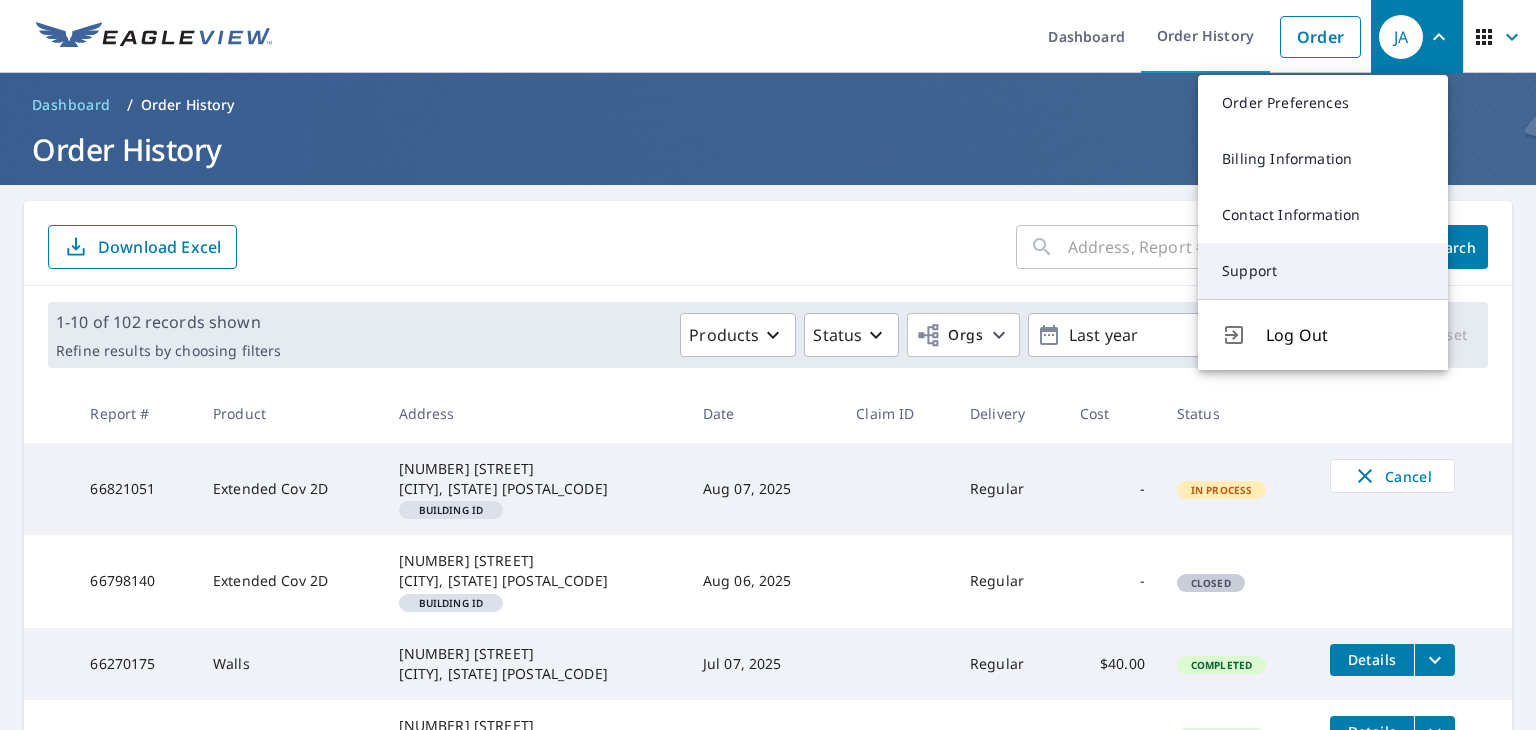 click on "Support" at bounding box center (1323, 271) 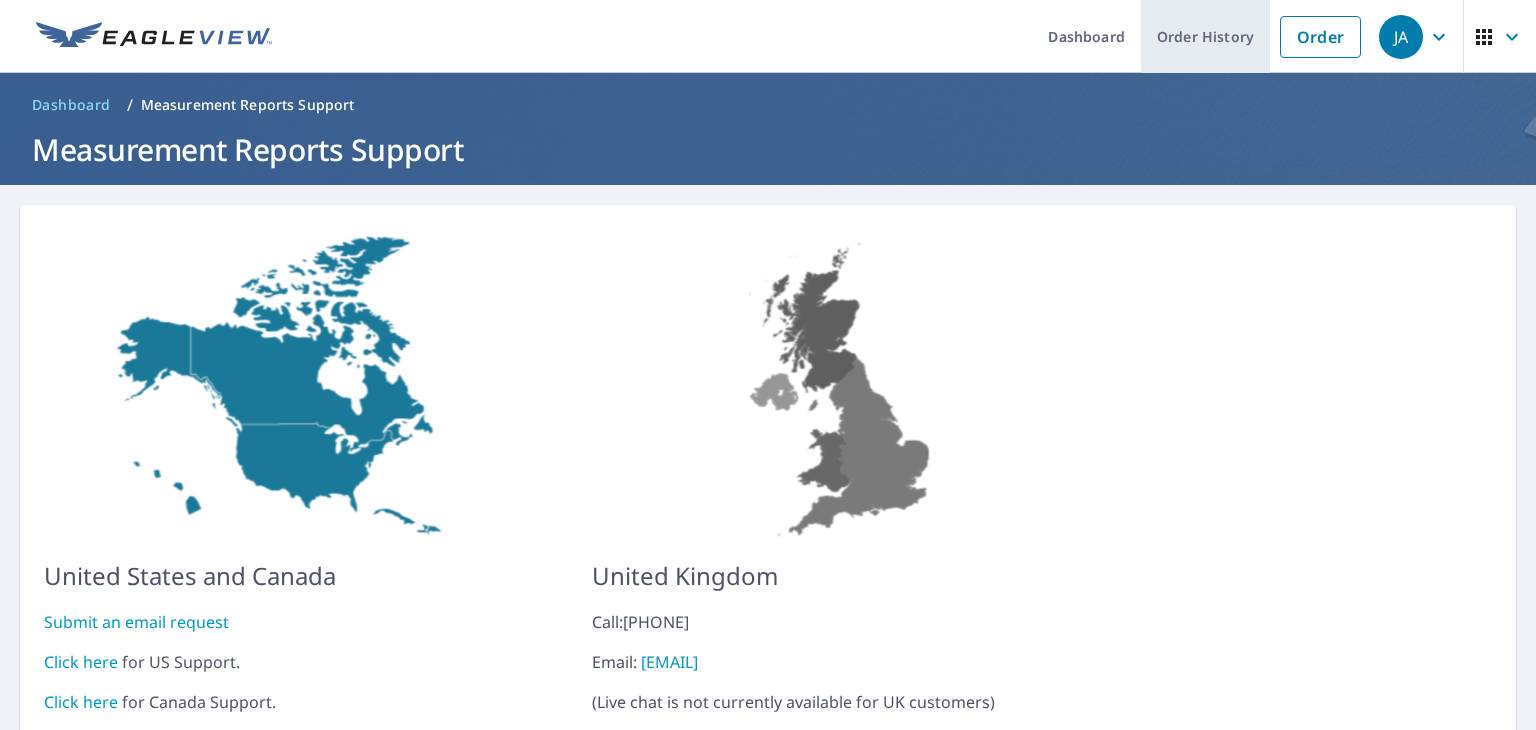 click on "Order History" at bounding box center (1205, 36) 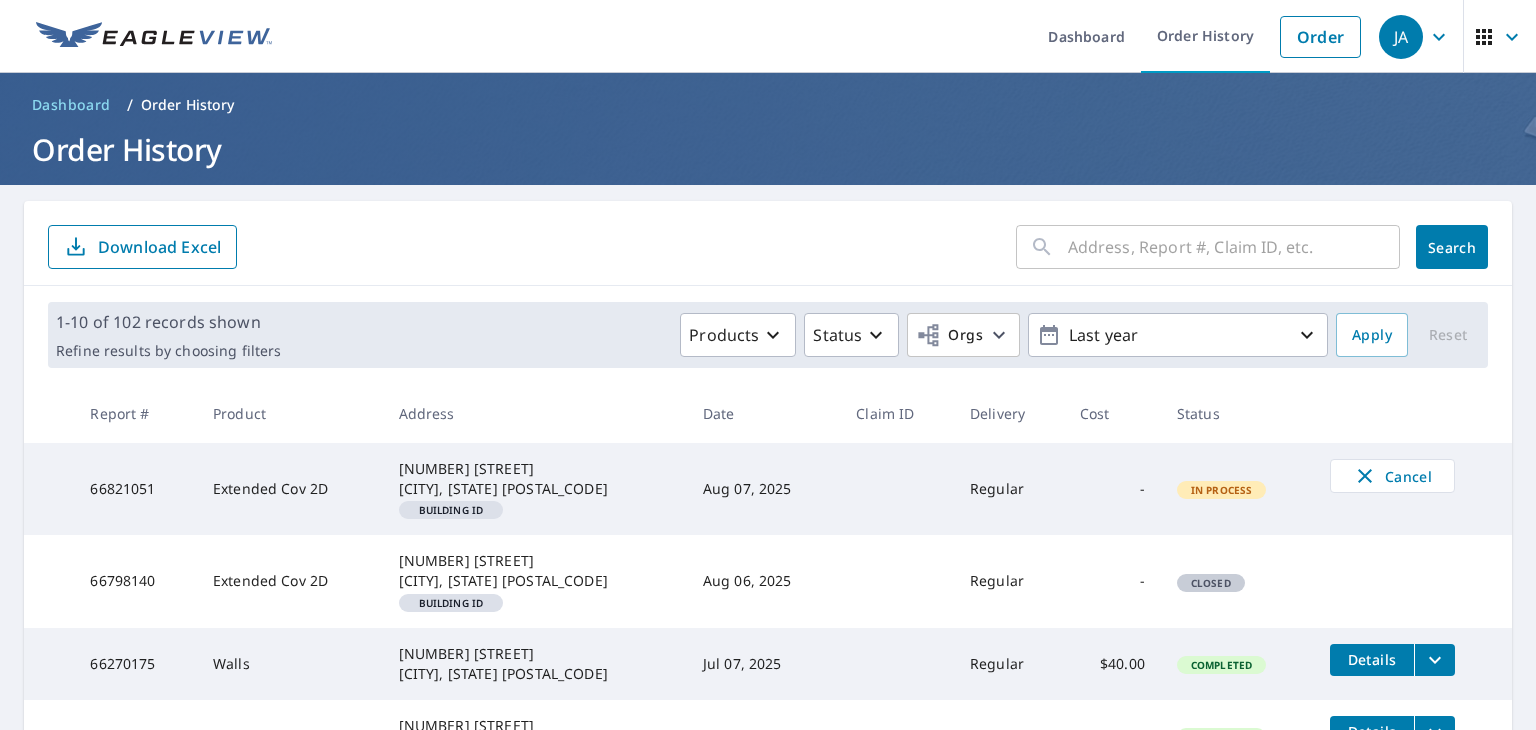 click 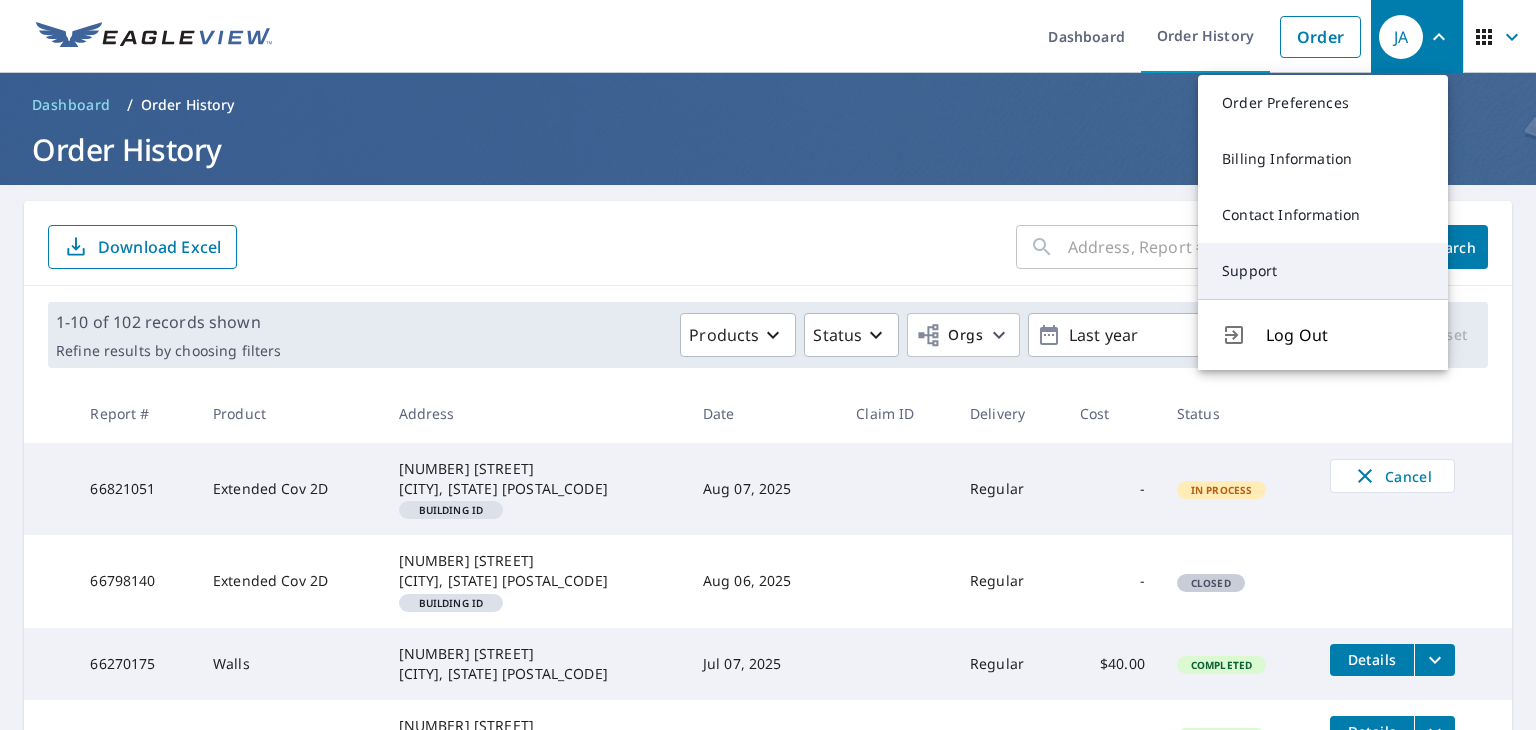 click on "Support" at bounding box center [1323, 271] 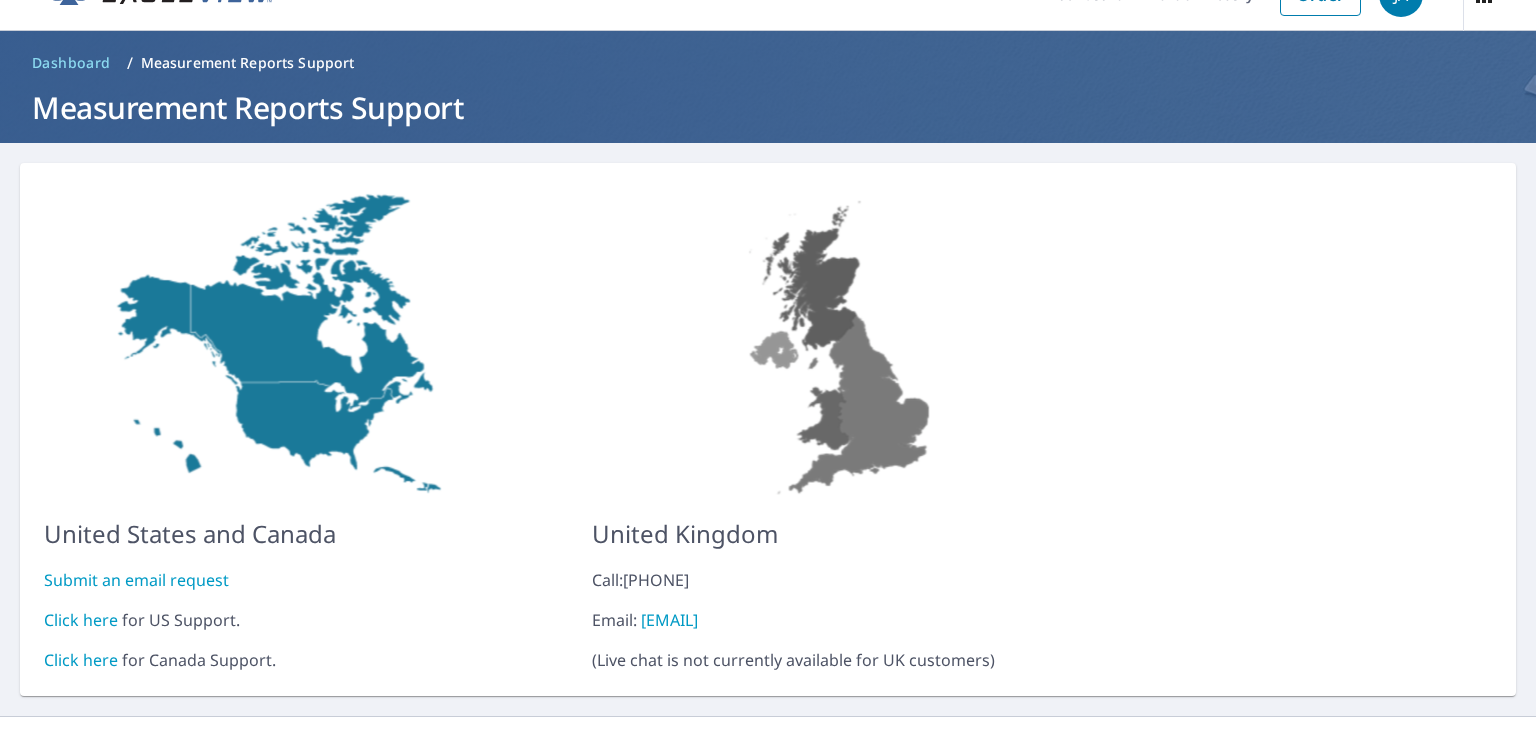 scroll, scrollTop: 79, scrollLeft: 0, axis: vertical 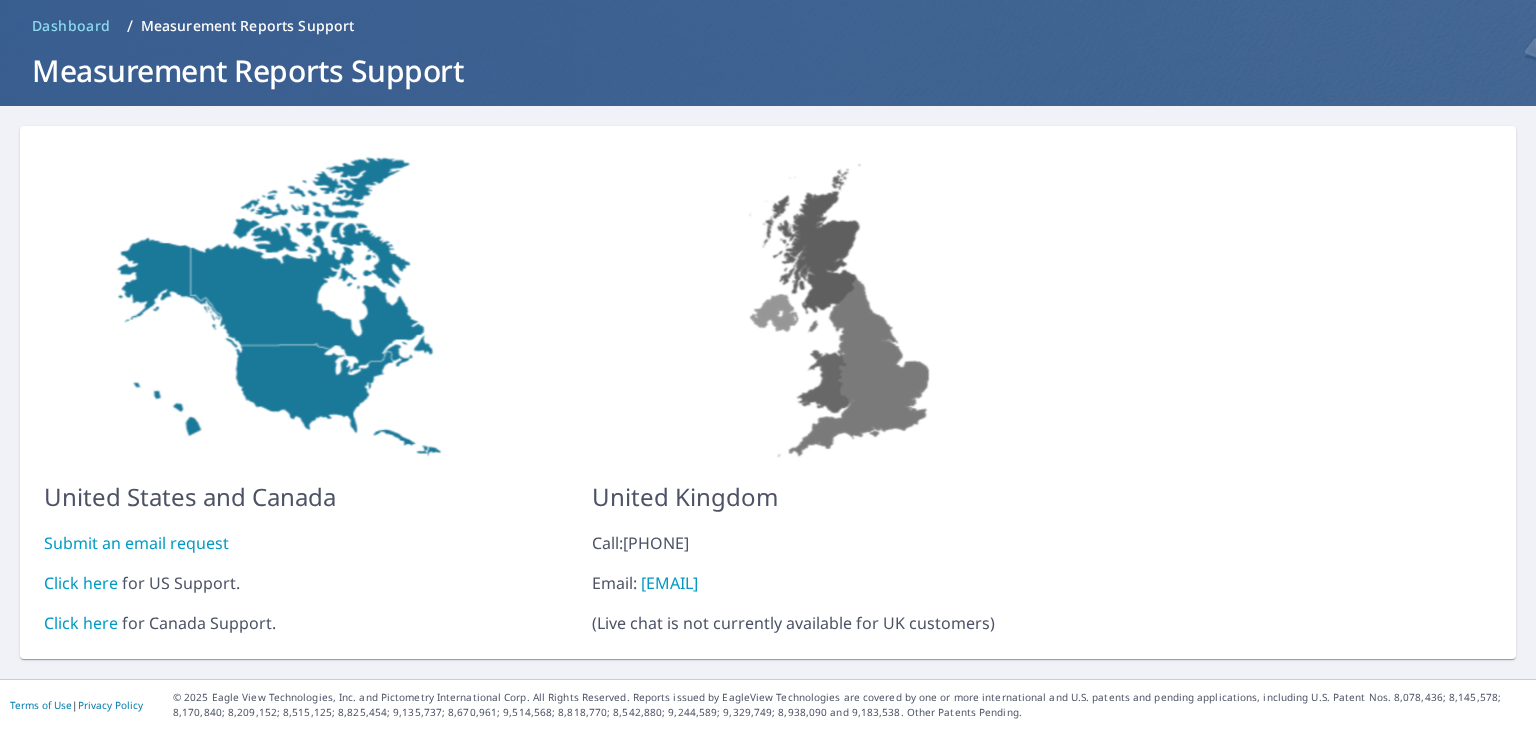 click on "Click here" at bounding box center [81, 583] 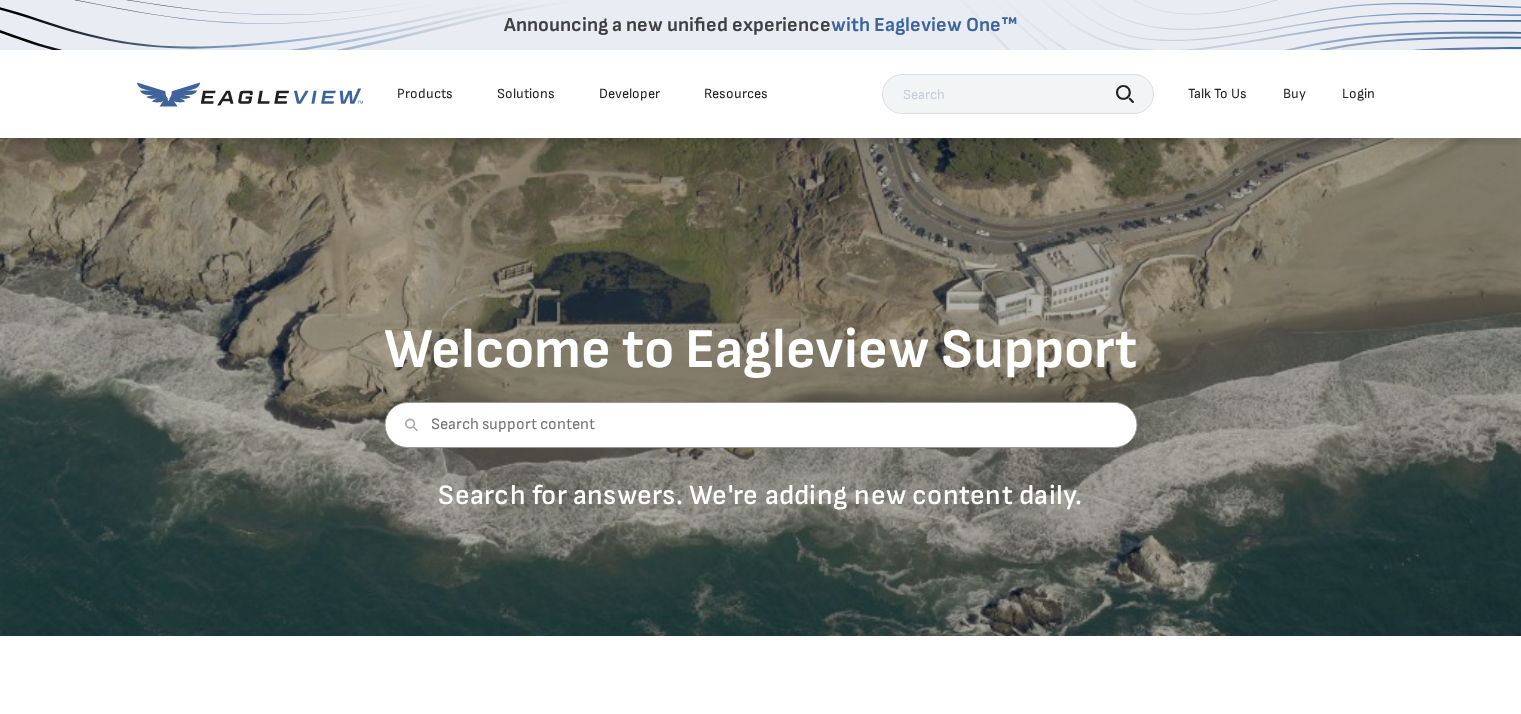 scroll, scrollTop: 0, scrollLeft: 0, axis: both 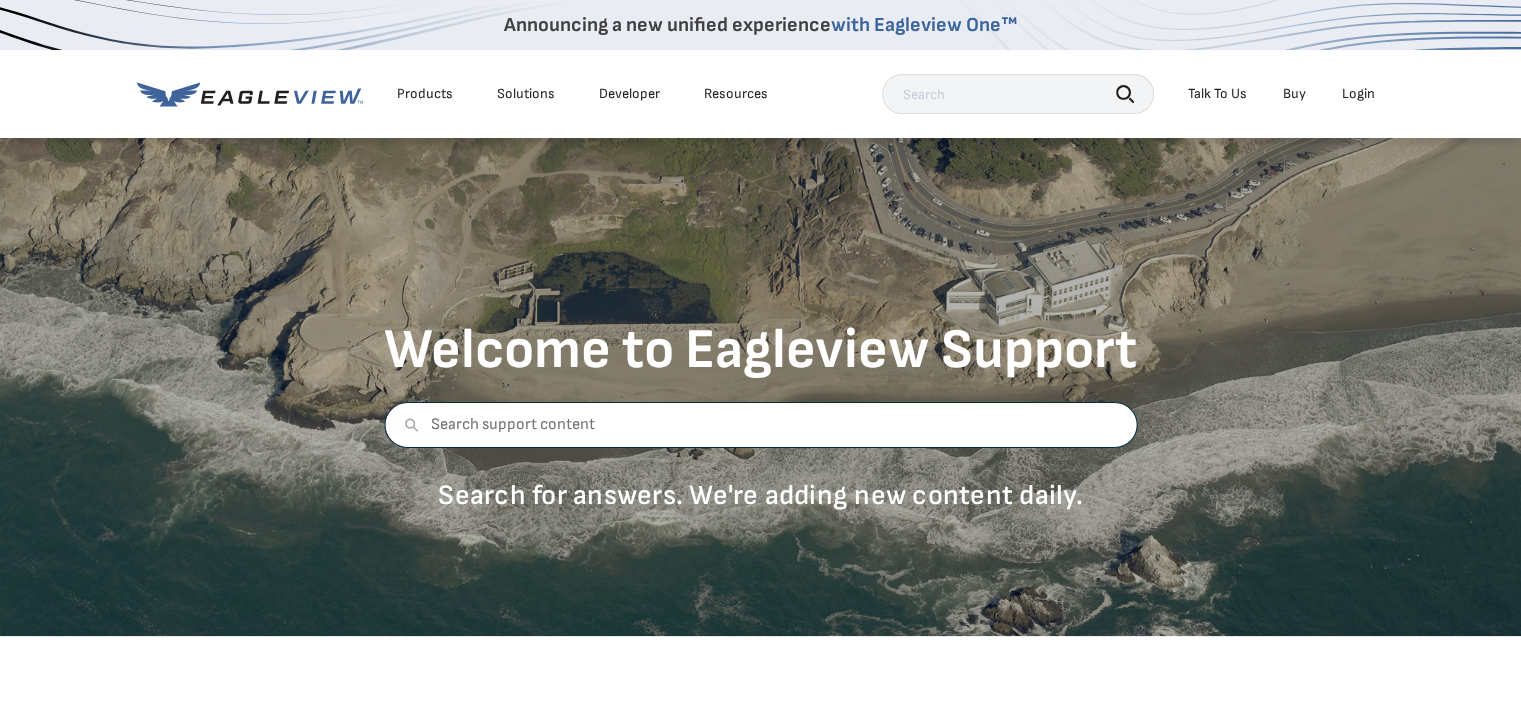 click at bounding box center [760, 425] 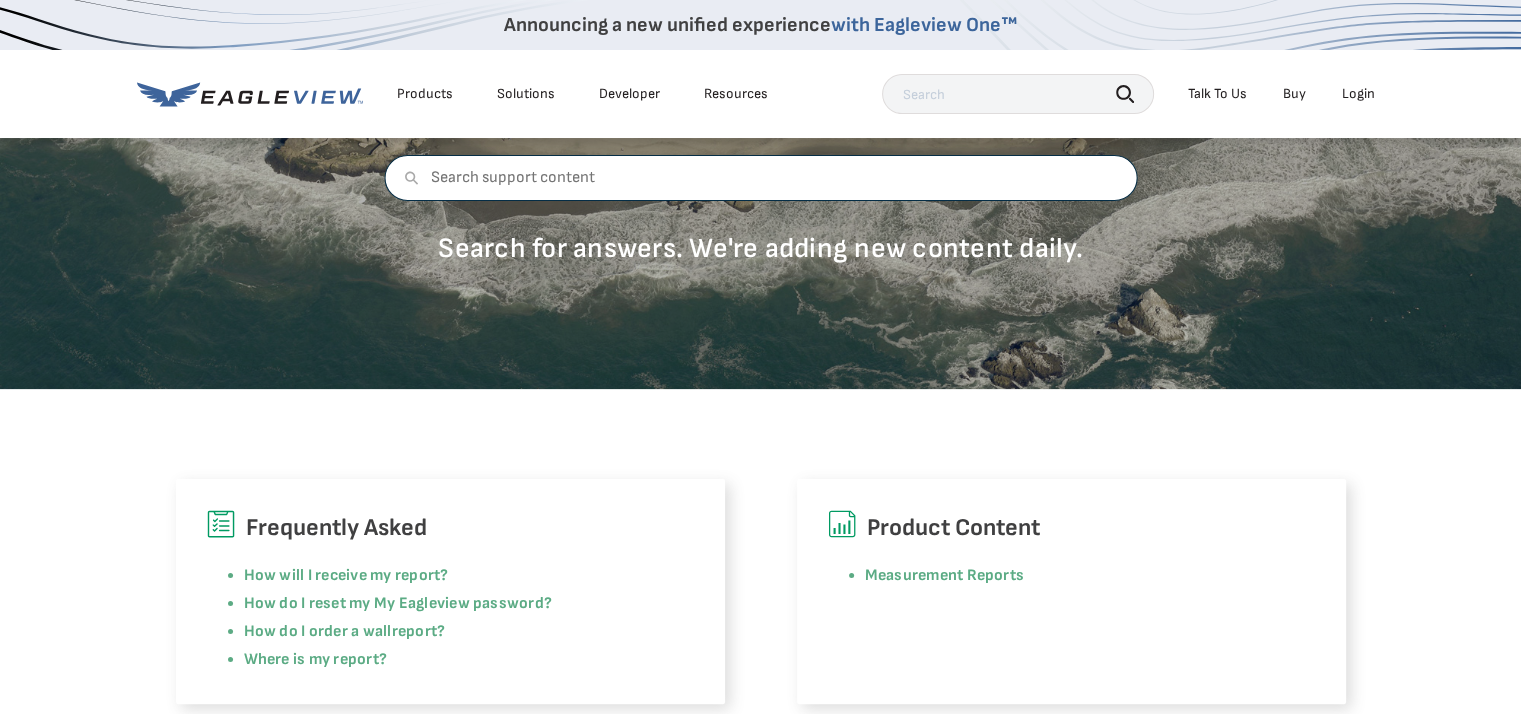 scroll, scrollTop: 300, scrollLeft: 0, axis: vertical 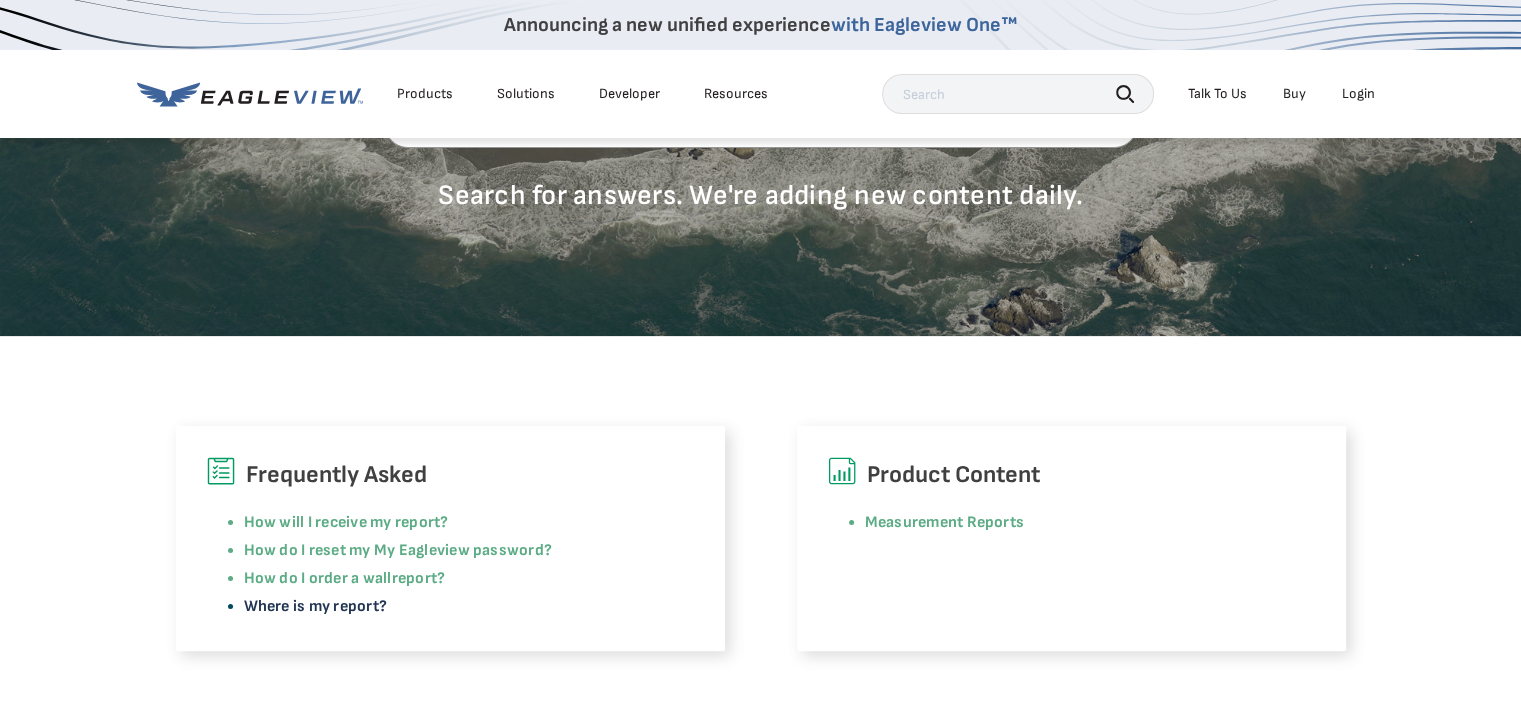 click on "Where is my report?" at bounding box center [316, 606] 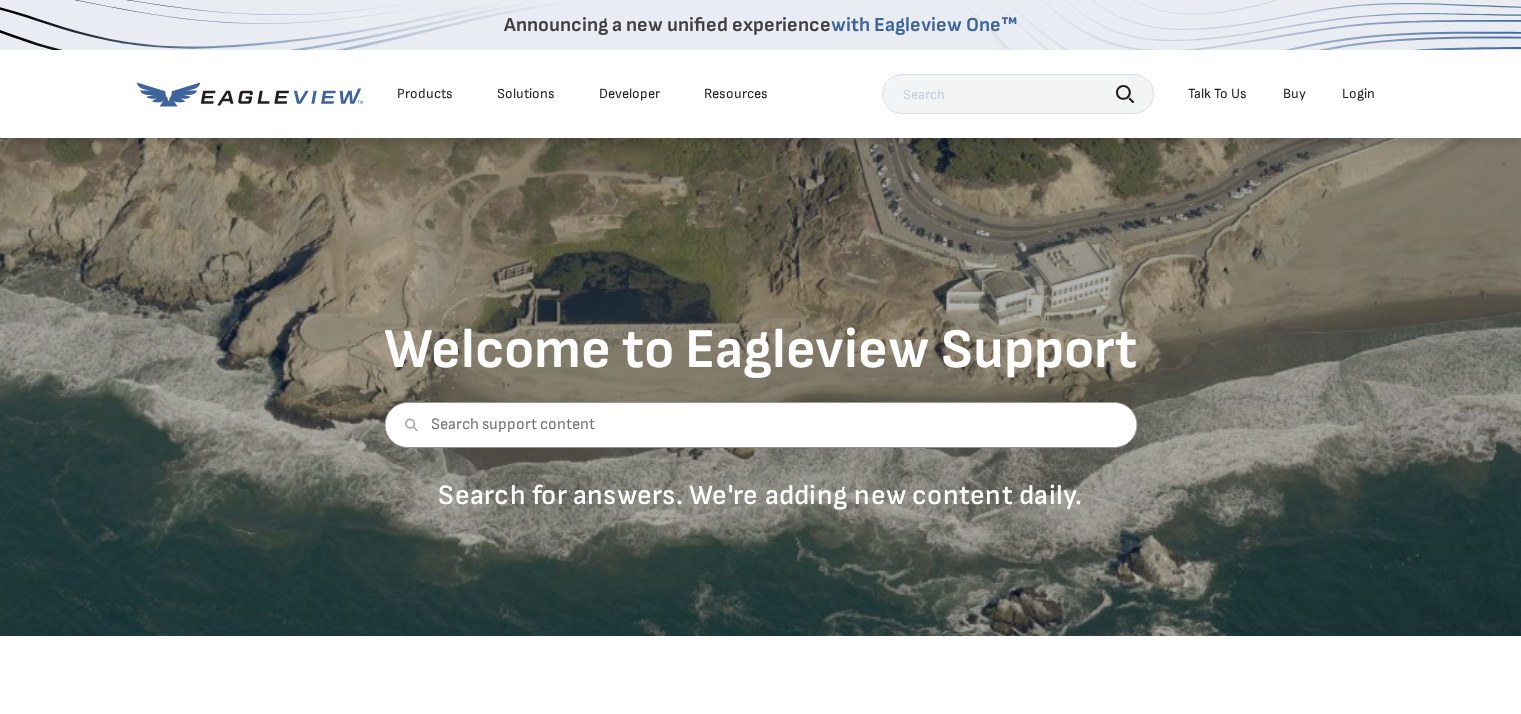 scroll, scrollTop: 0, scrollLeft: 0, axis: both 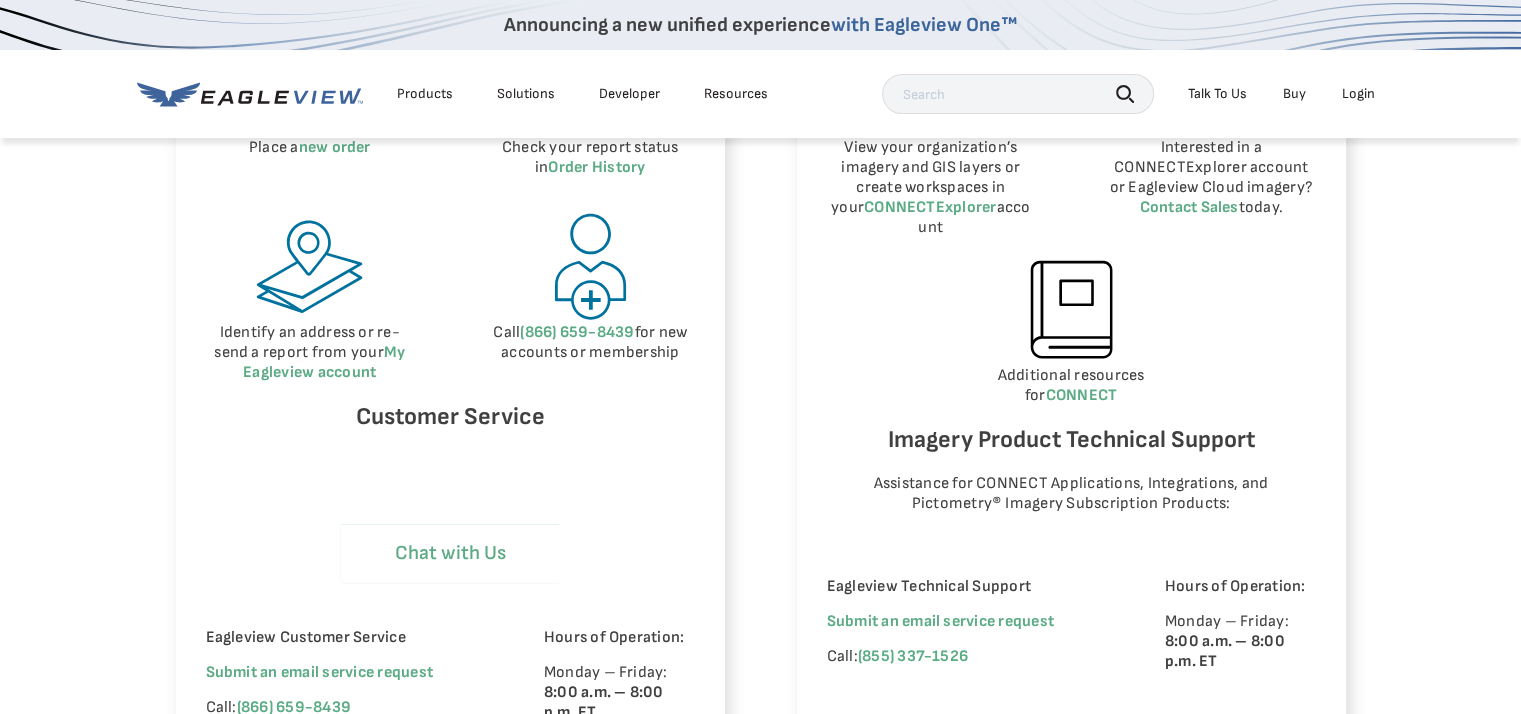 click on "Chat with Us" at bounding box center [450, 553] 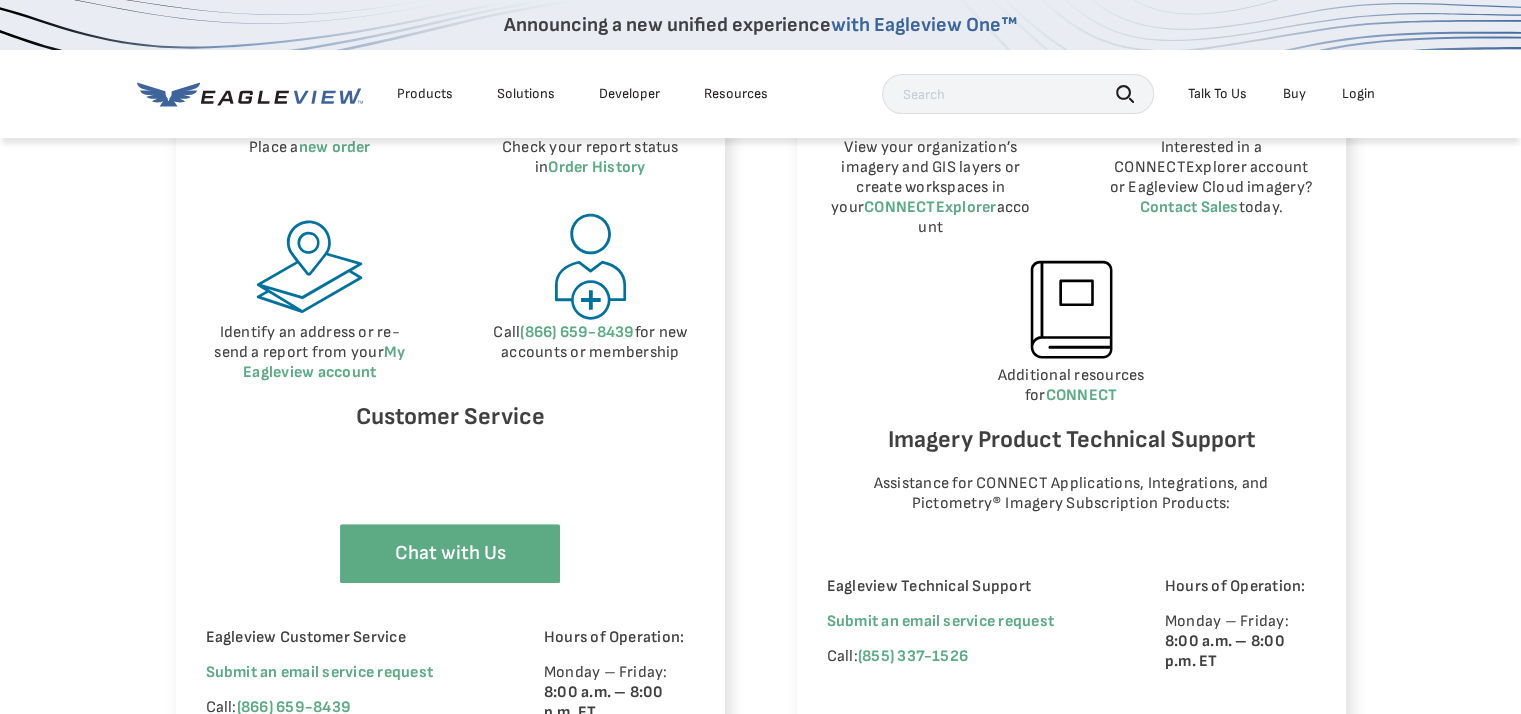 type on "[FIRST]" 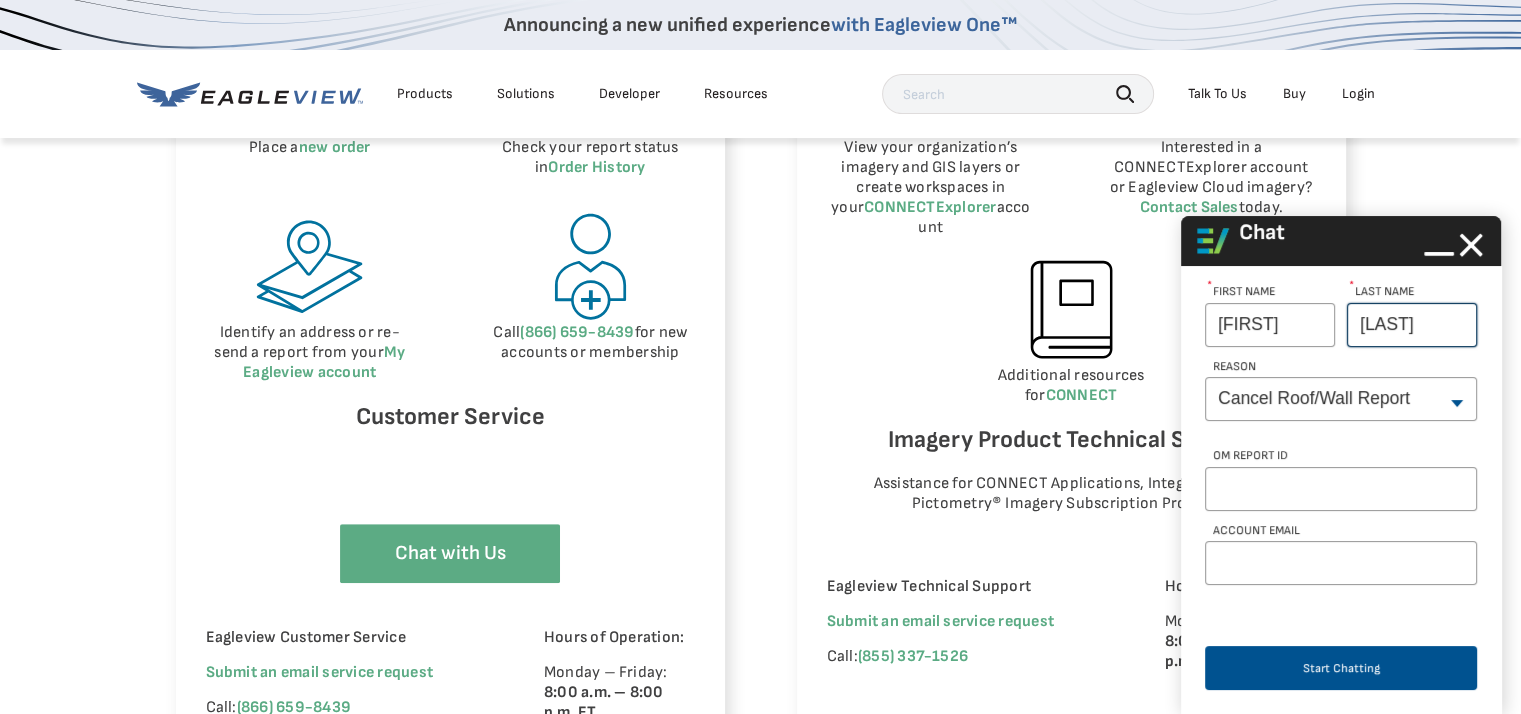 type on "[LAST]" 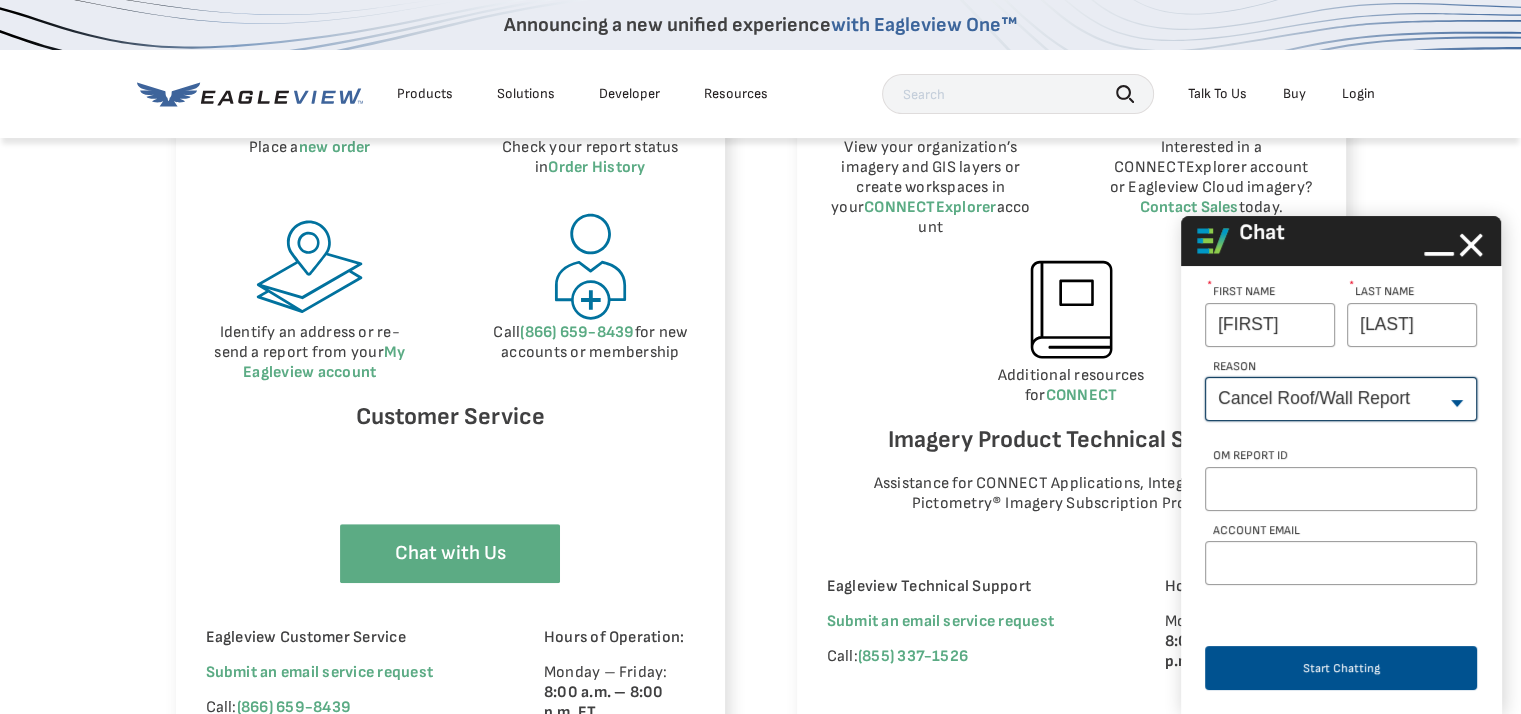 click on "--None-- Cancel Roof/Wall Report Document Request Invoice Request Missing Additional Structure Password Reset Pricing Question Refund Request Roof/Wall Report Status Sitemap Request Update Roof/Wall Report Address Wrong House on Report Xactimate Other Reason Xactimate Integration" at bounding box center (1341, 399) 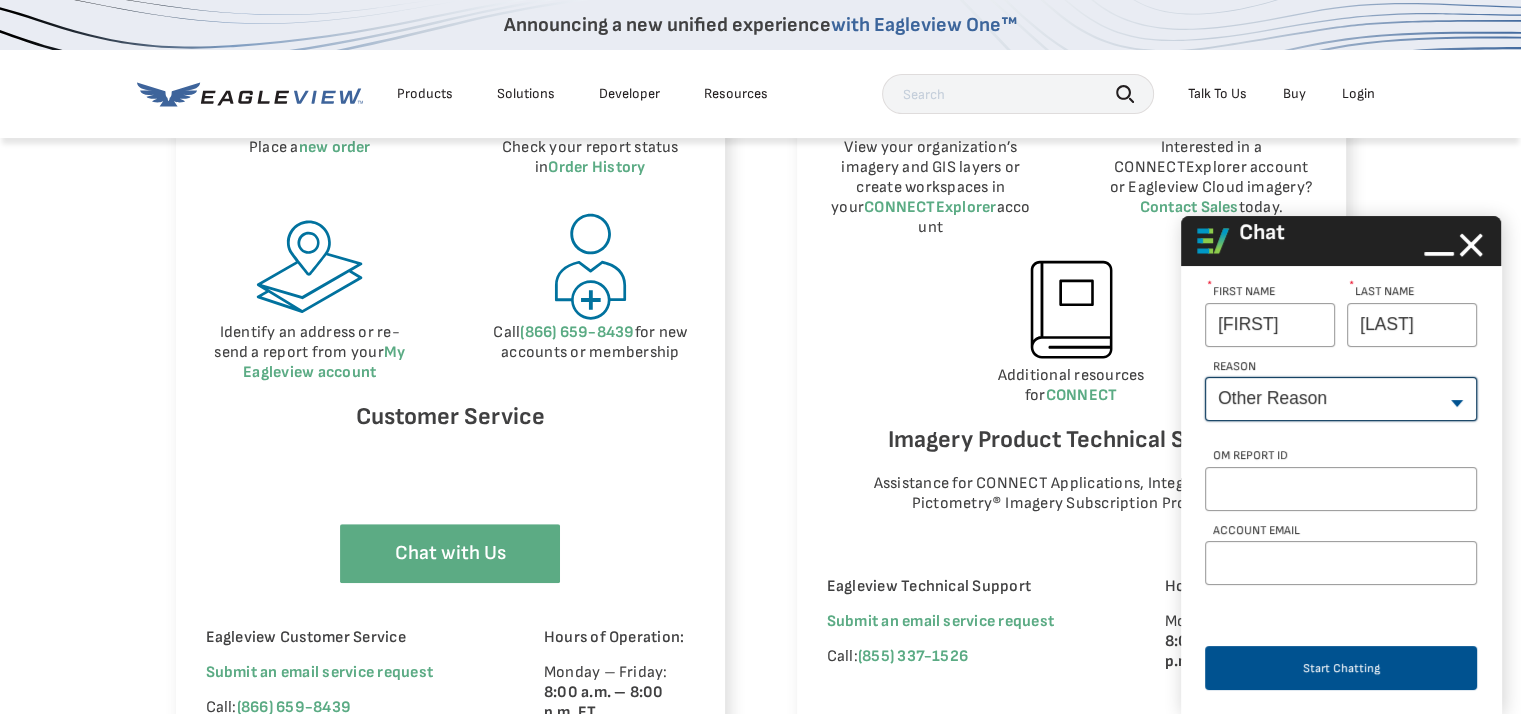 click on "--None-- Cancel Roof/Wall Report Document Request Invoice Request Missing Additional Structure Password Reset Pricing Question Refund Request Roof/Wall Report Status Sitemap Request Update Roof/Wall Report Address Wrong House on Report Xactimate Other Reason Xactimate Integration" at bounding box center (1341, 399) 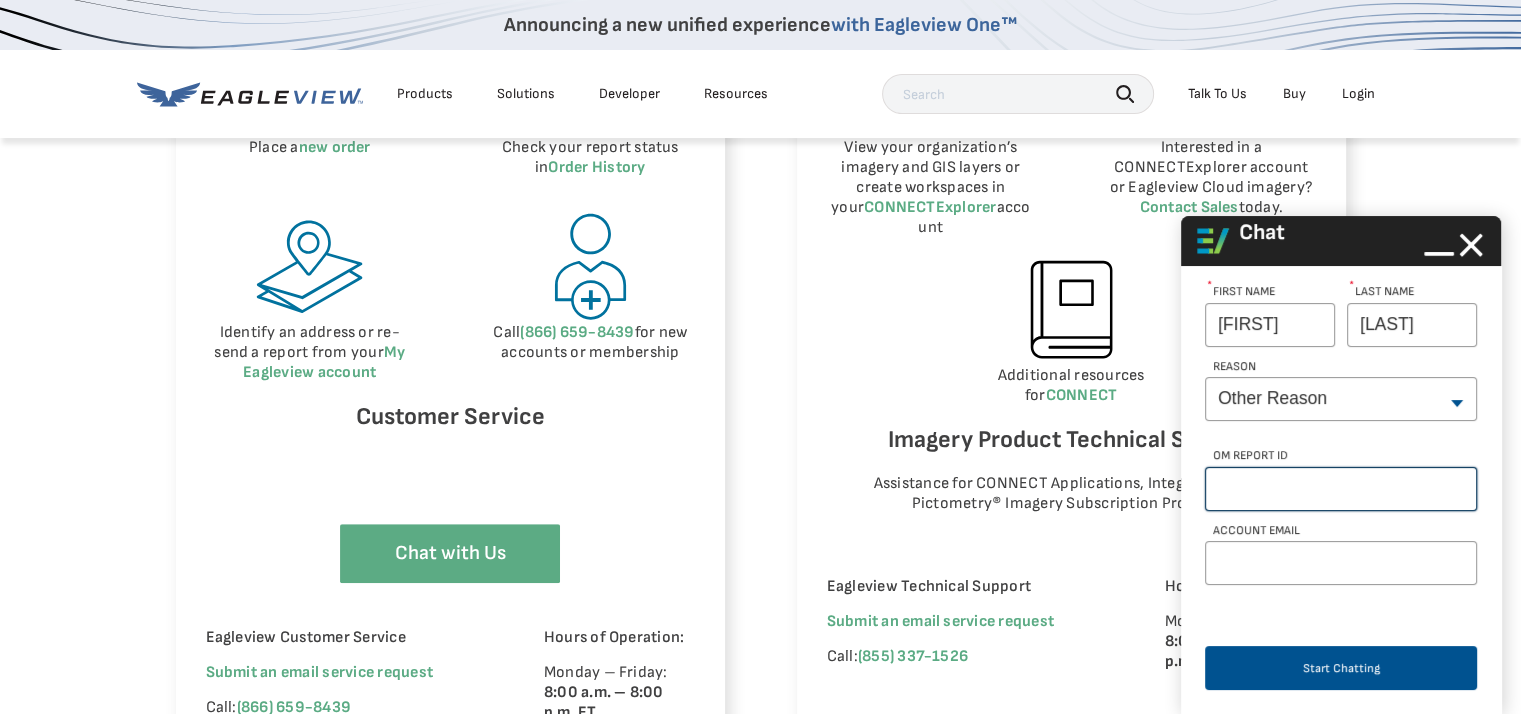 click on "OM Report Id" at bounding box center (1341, 489) 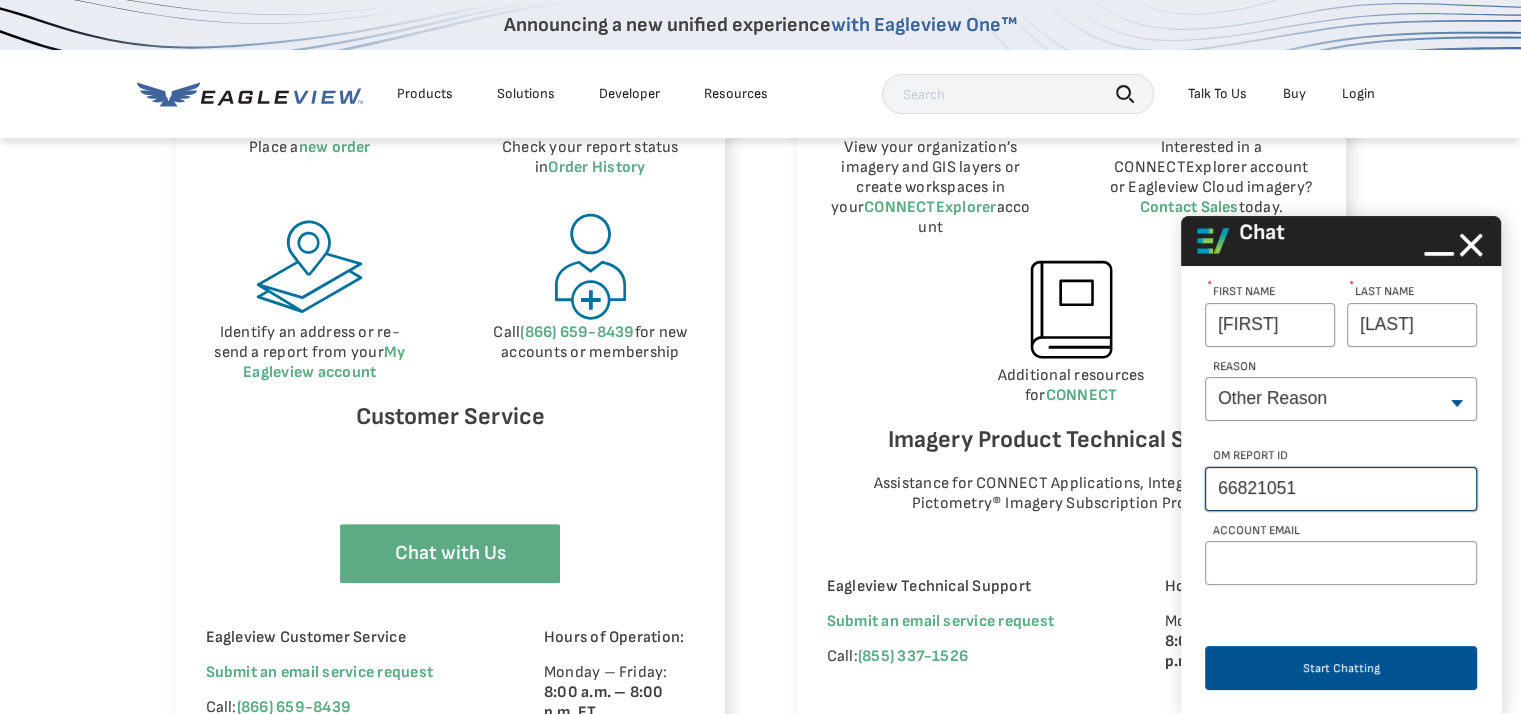 type on "66821051" 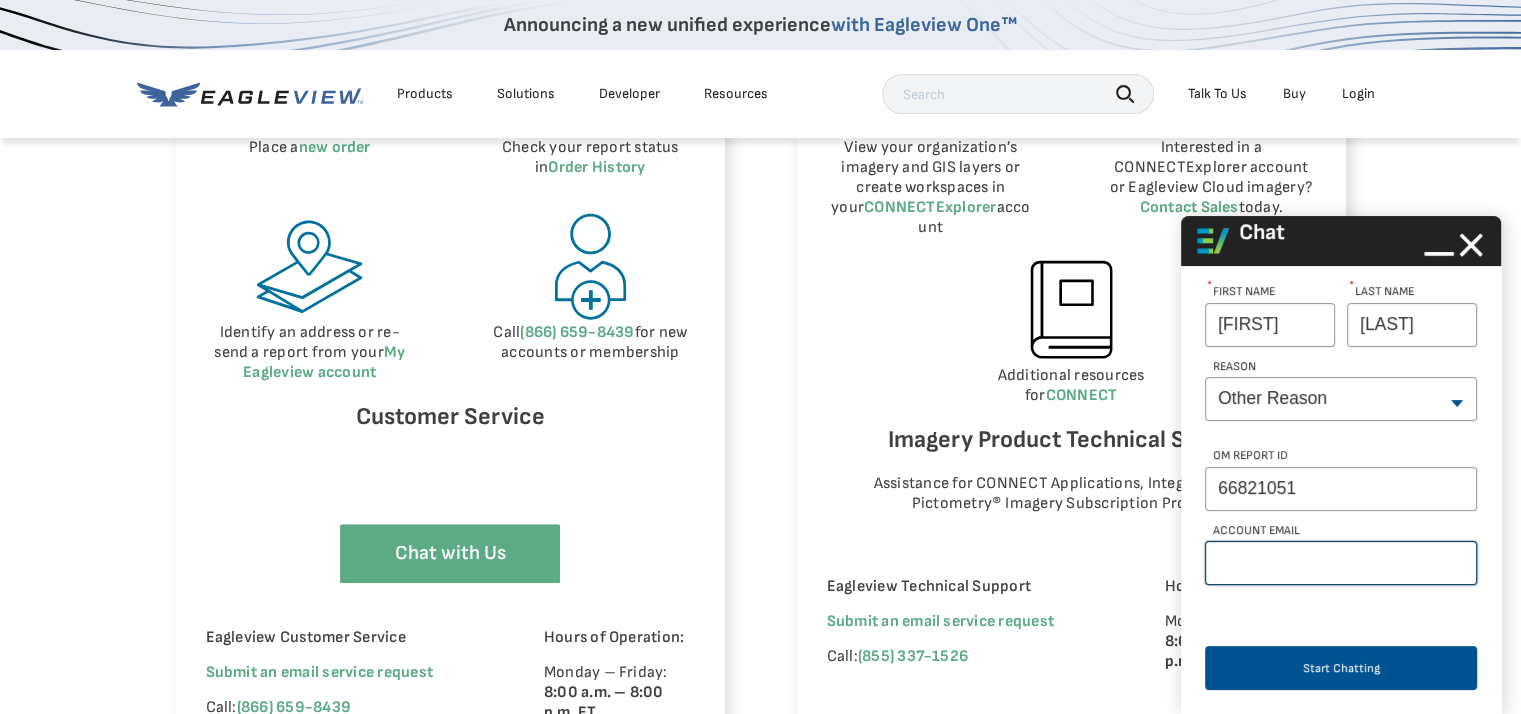 click on "Account Email" at bounding box center [1341, 563] 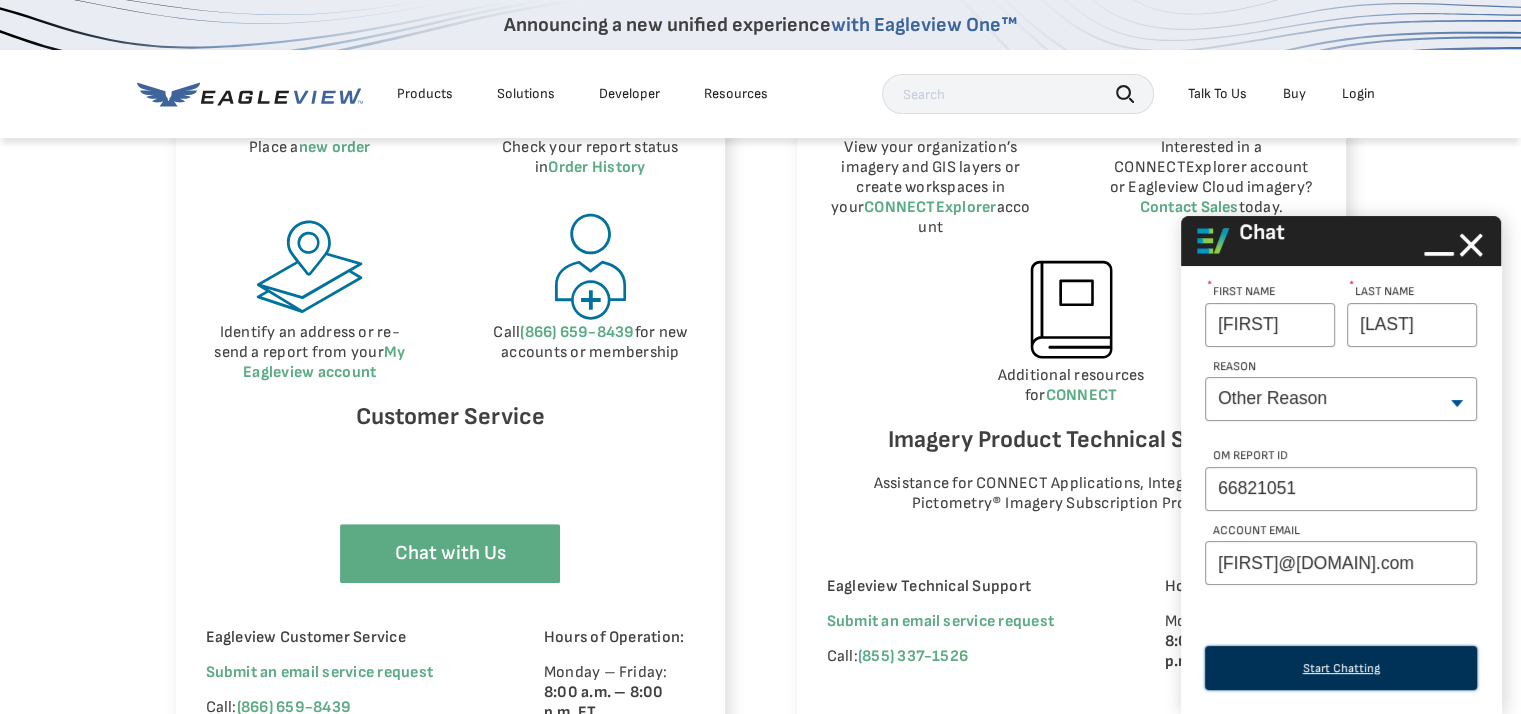 click on "Start Chatting" at bounding box center [1341, 668] 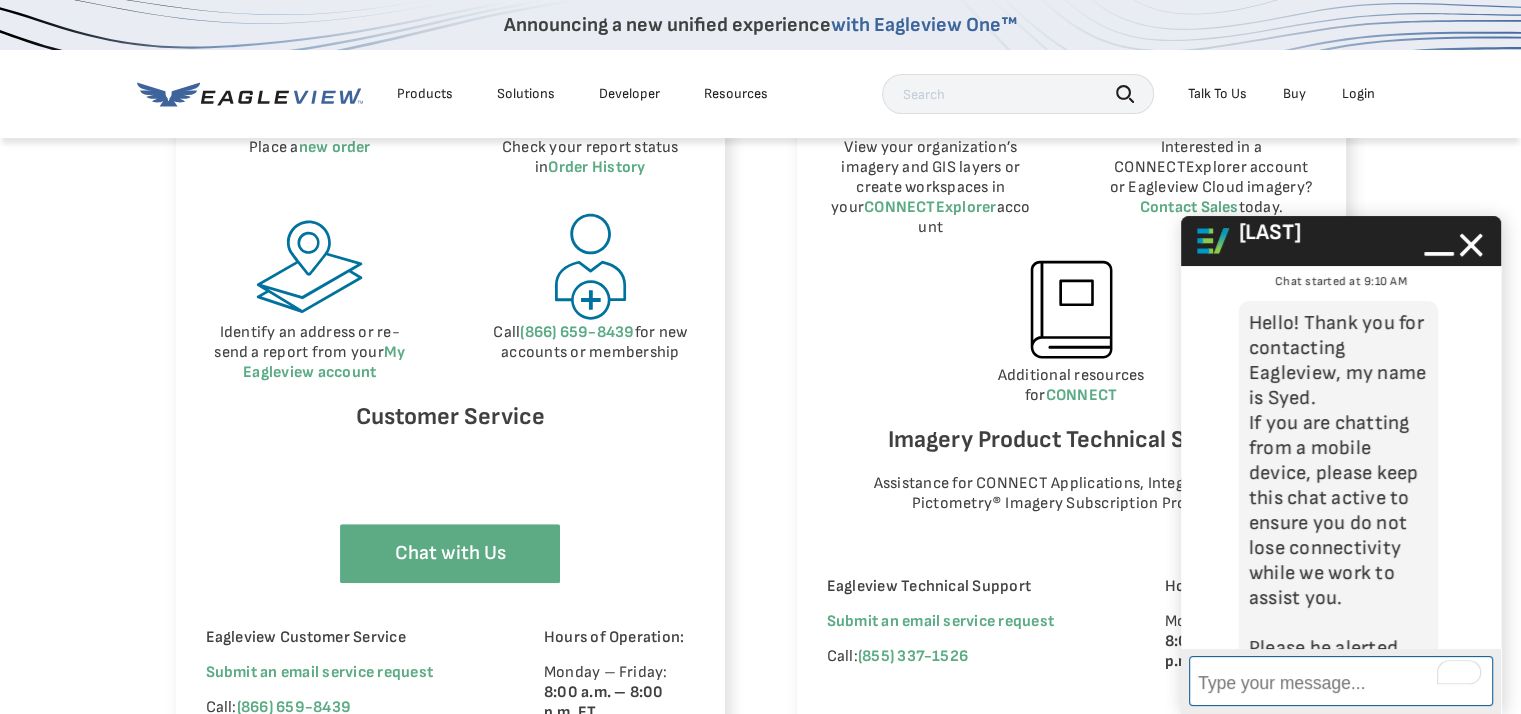click on "Enter Message" at bounding box center [1341, 681] 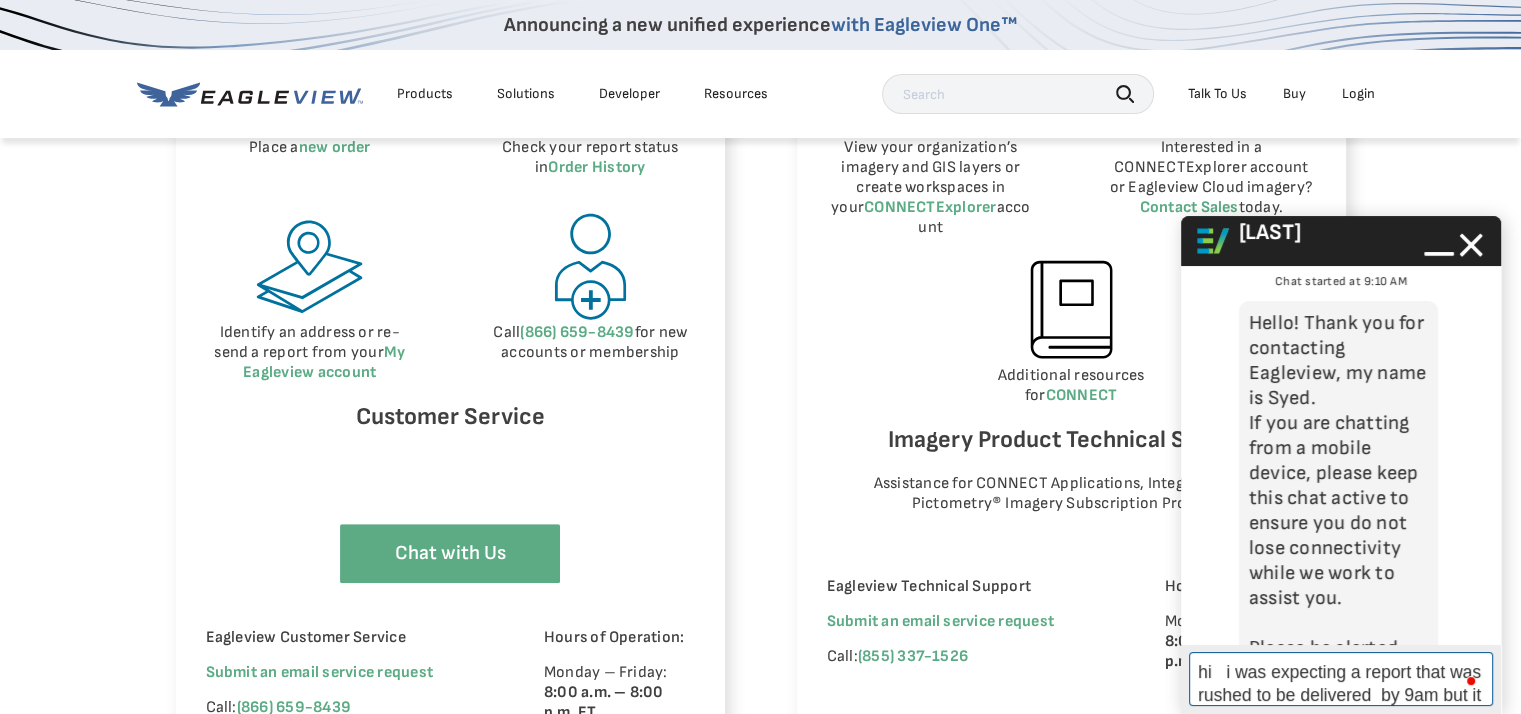 scroll, scrollTop: 4, scrollLeft: 0, axis: vertical 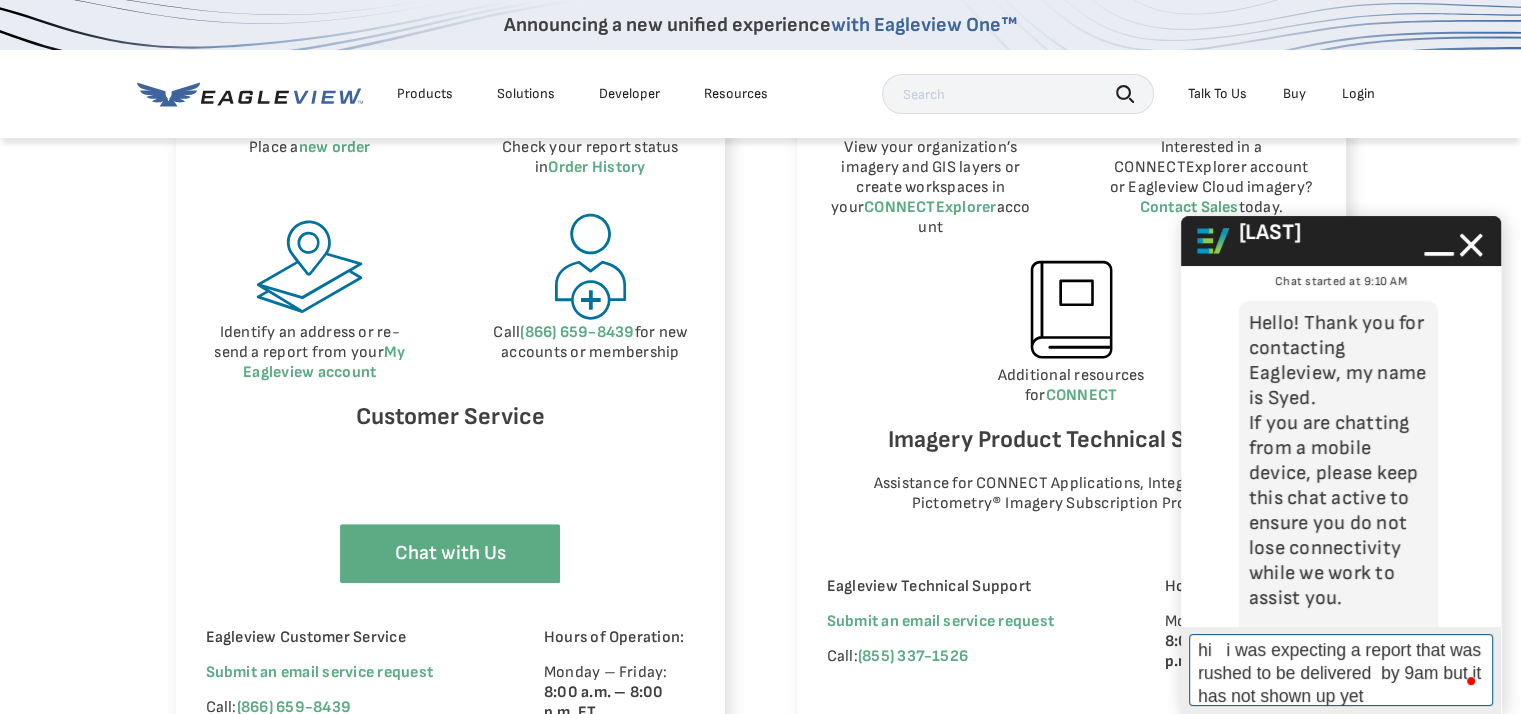 type on "hi   i was expecting a report that was rushed to be delivered  by 9am but it has not shown up yet" 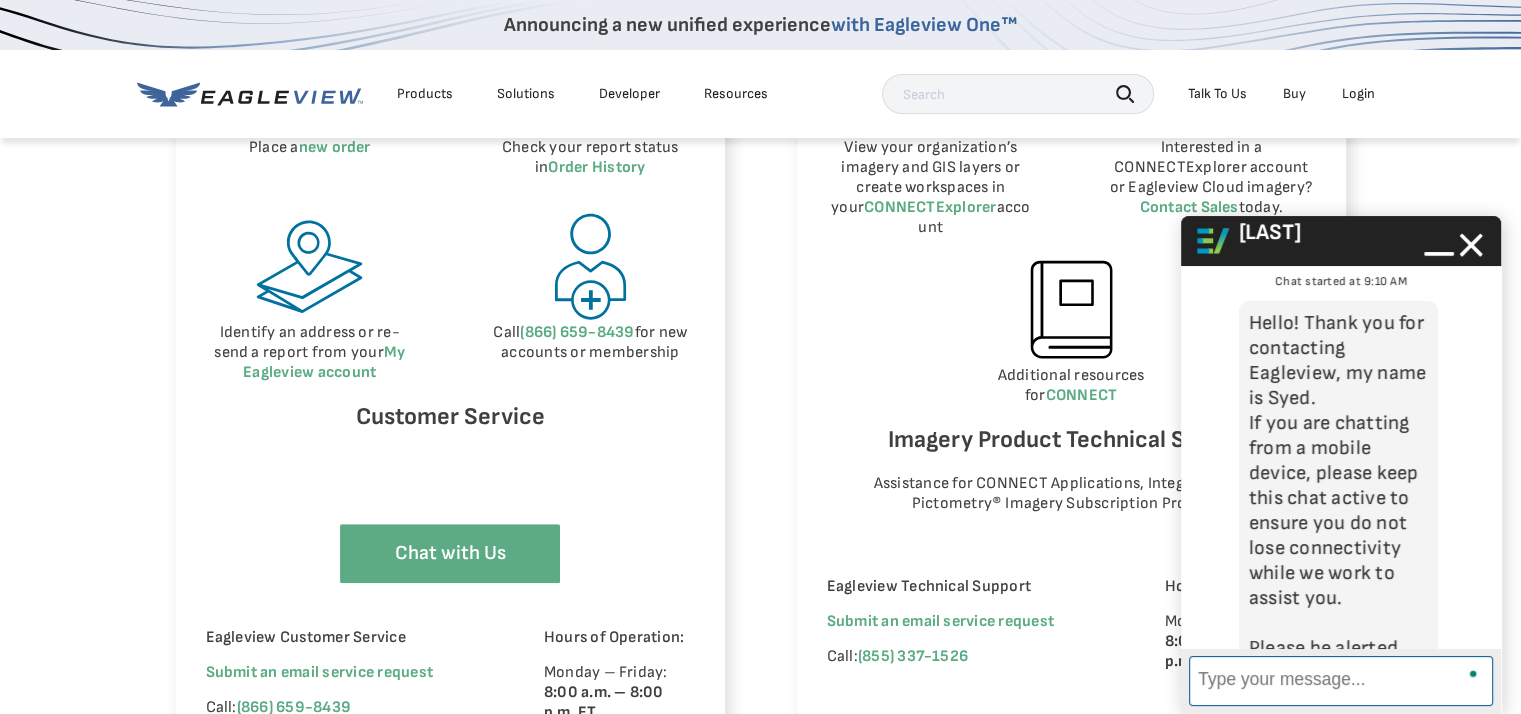 scroll, scrollTop: 562, scrollLeft: 0, axis: vertical 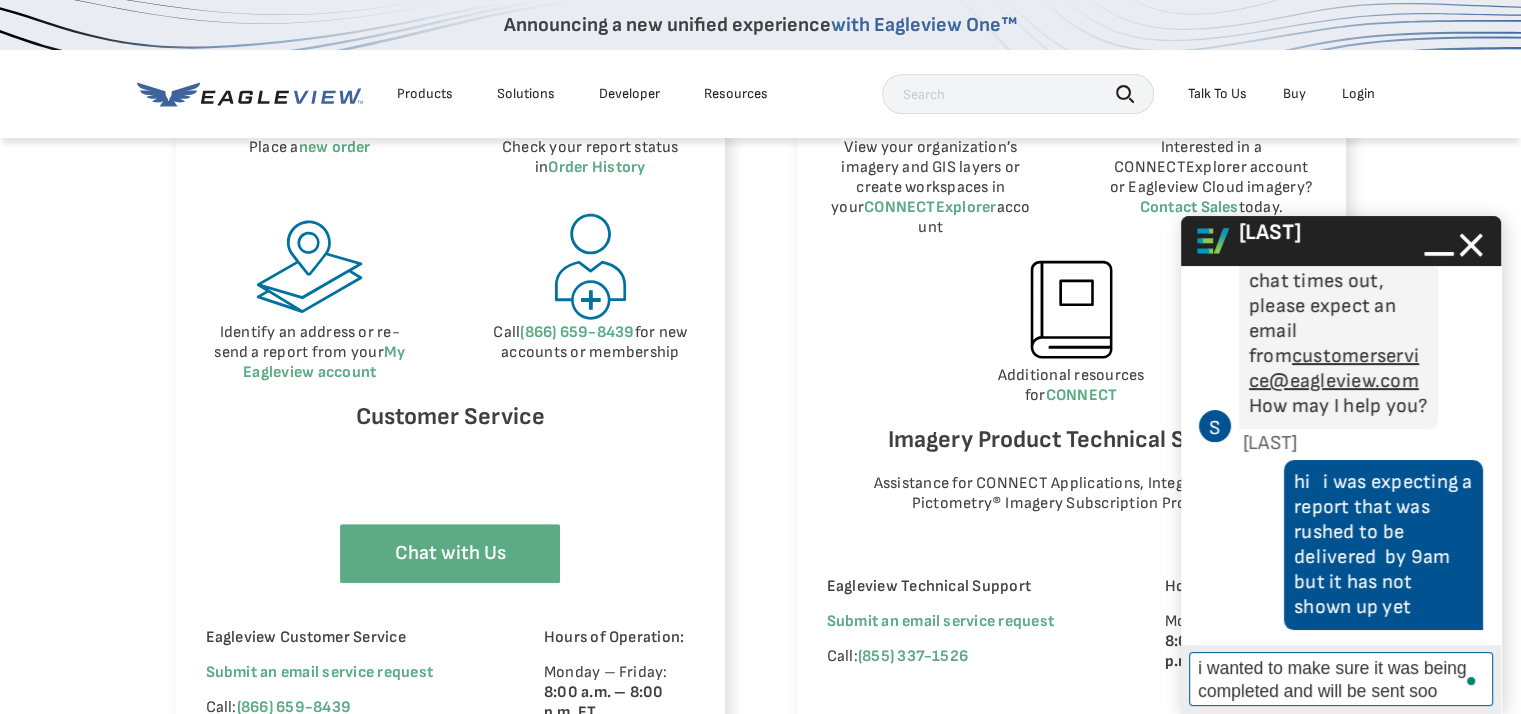 type on "i wanted to make sure it was being completed and will be sent soon" 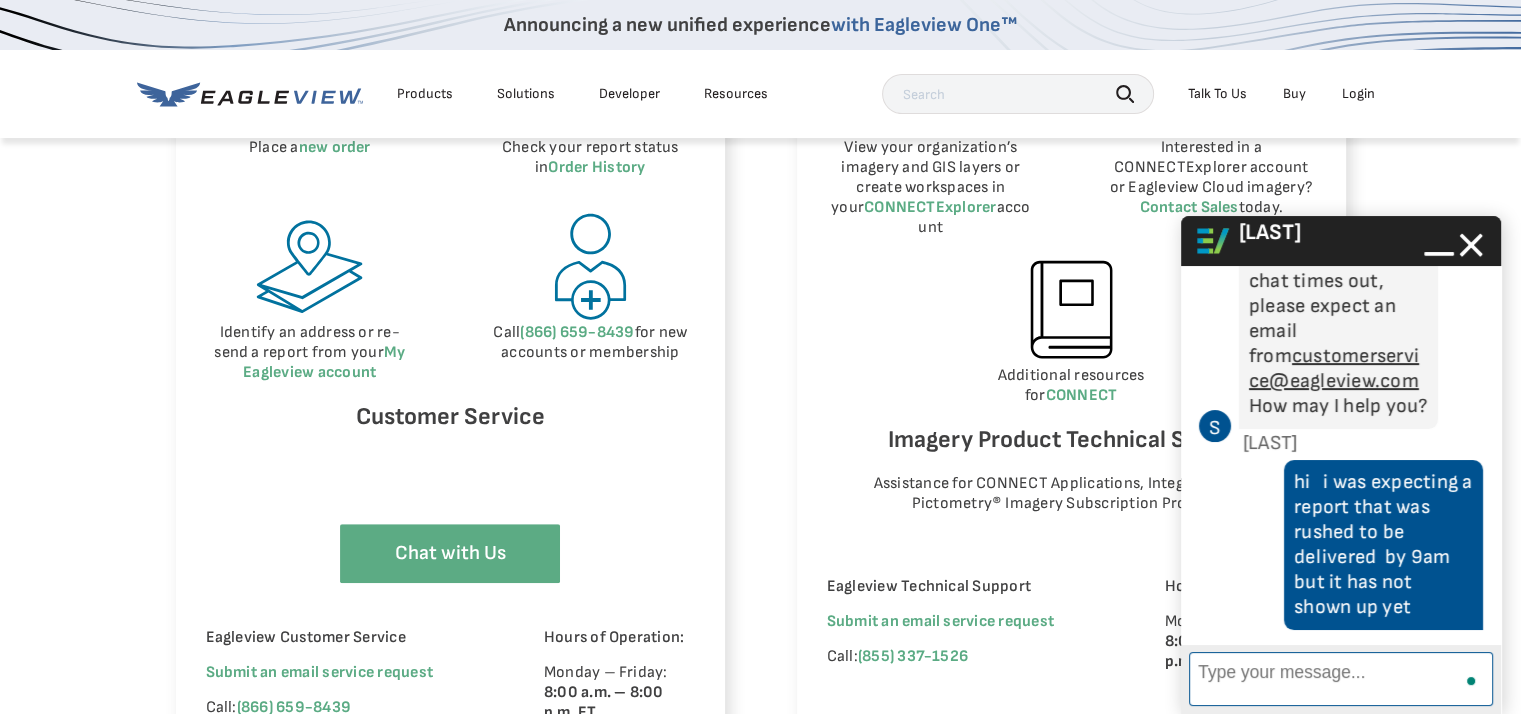 scroll, scrollTop: 688, scrollLeft: 0, axis: vertical 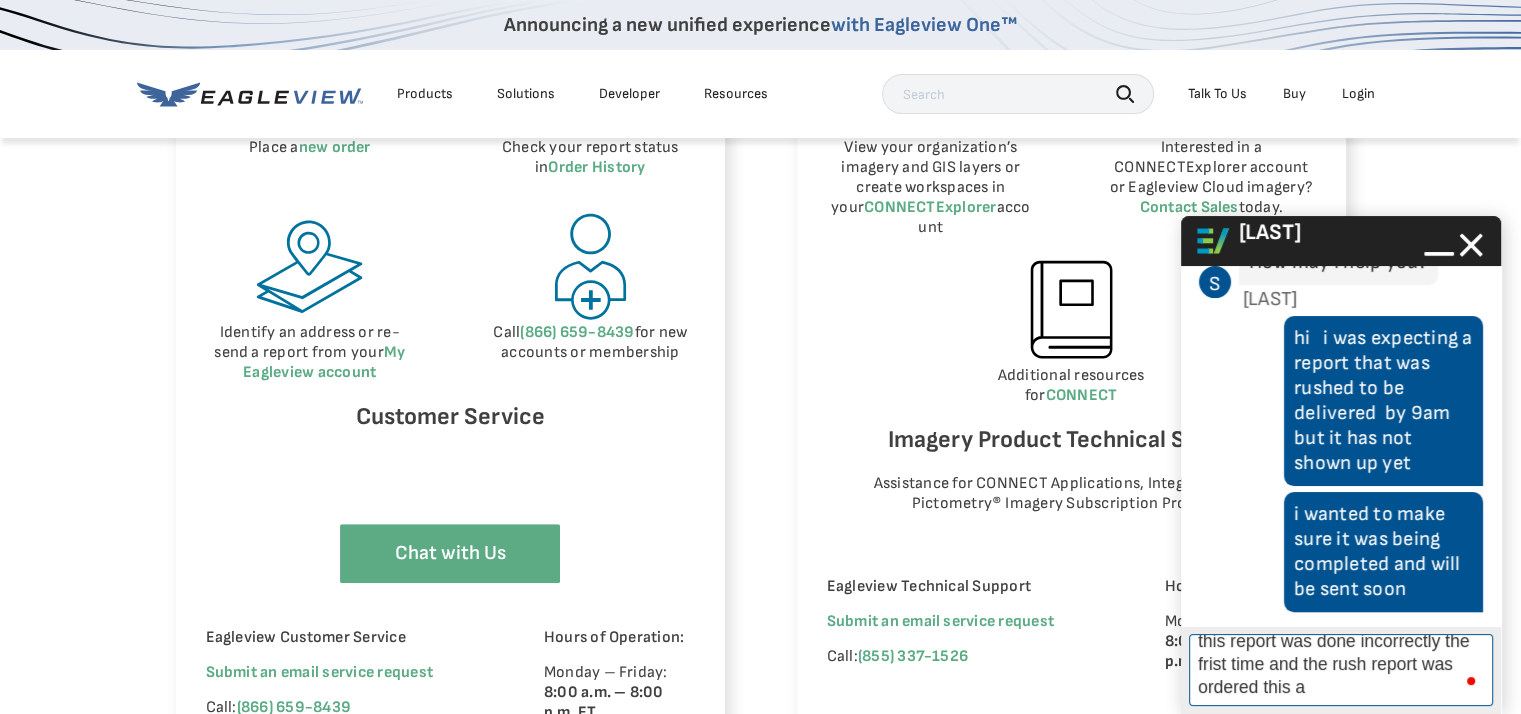 type on "this report was done incorrectly the frist time and the rush report was ordered this am" 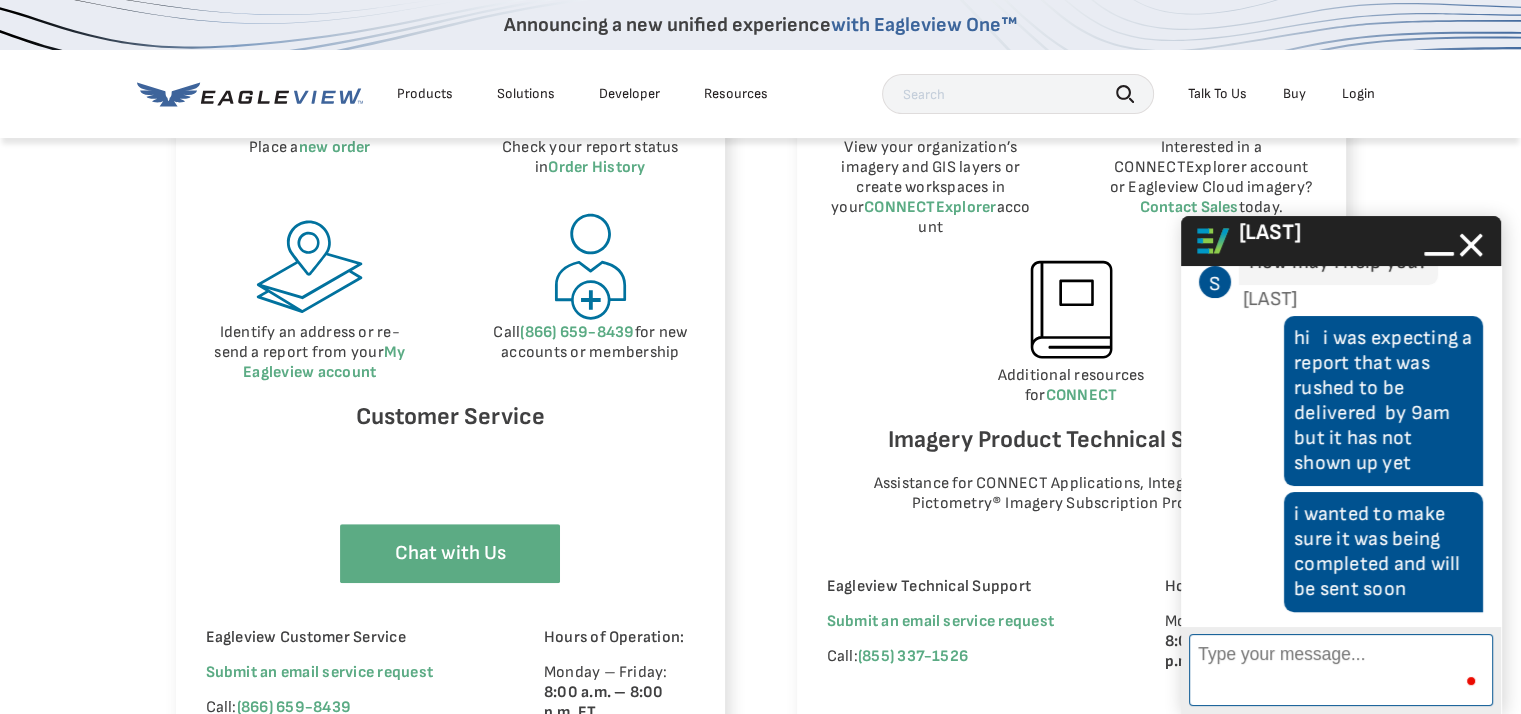 scroll, scrollTop: 0, scrollLeft: 0, axis: both 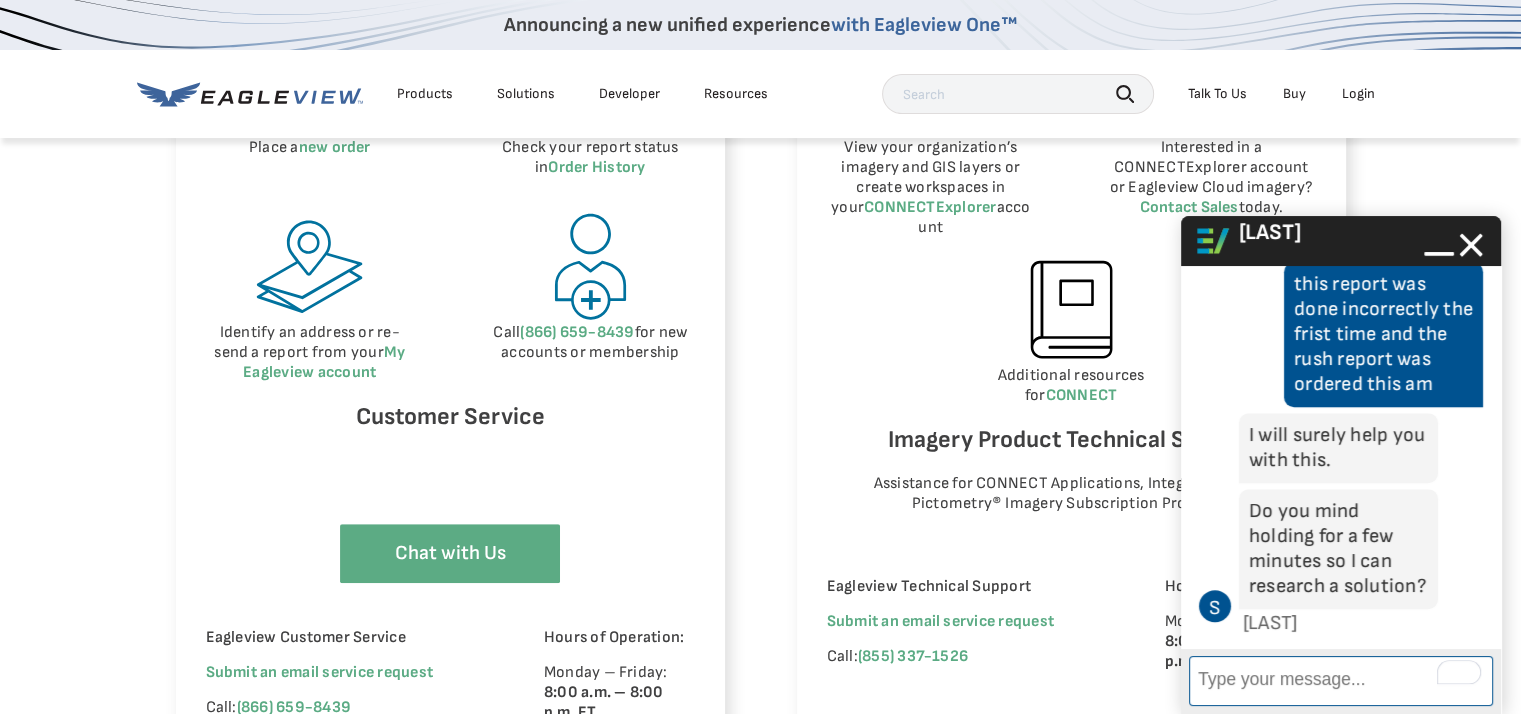 click on "Enter Message" at bounding box center (1341, 681) 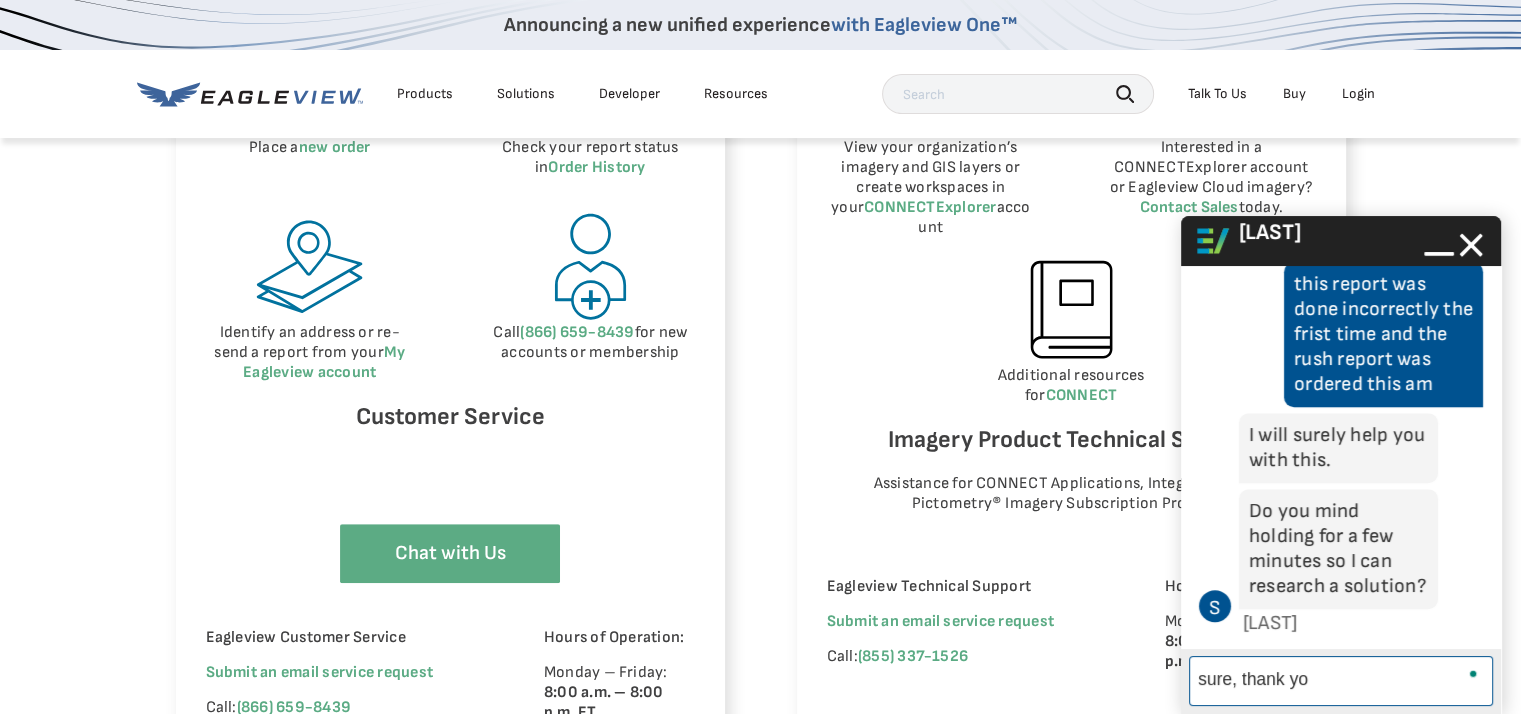 type on "sure, thank you" 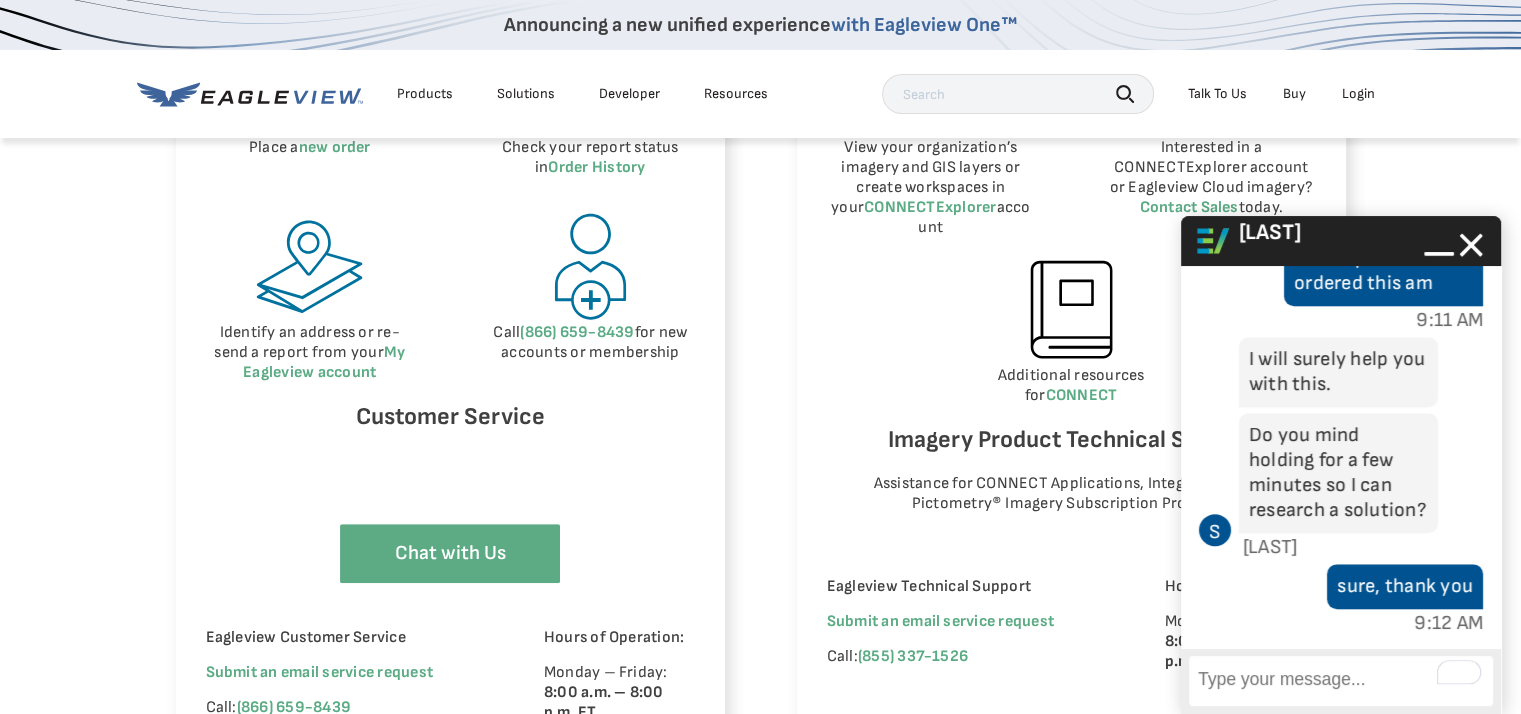 scroll, scrollTop: 1217, scrollLeft: 0, axis: vertical 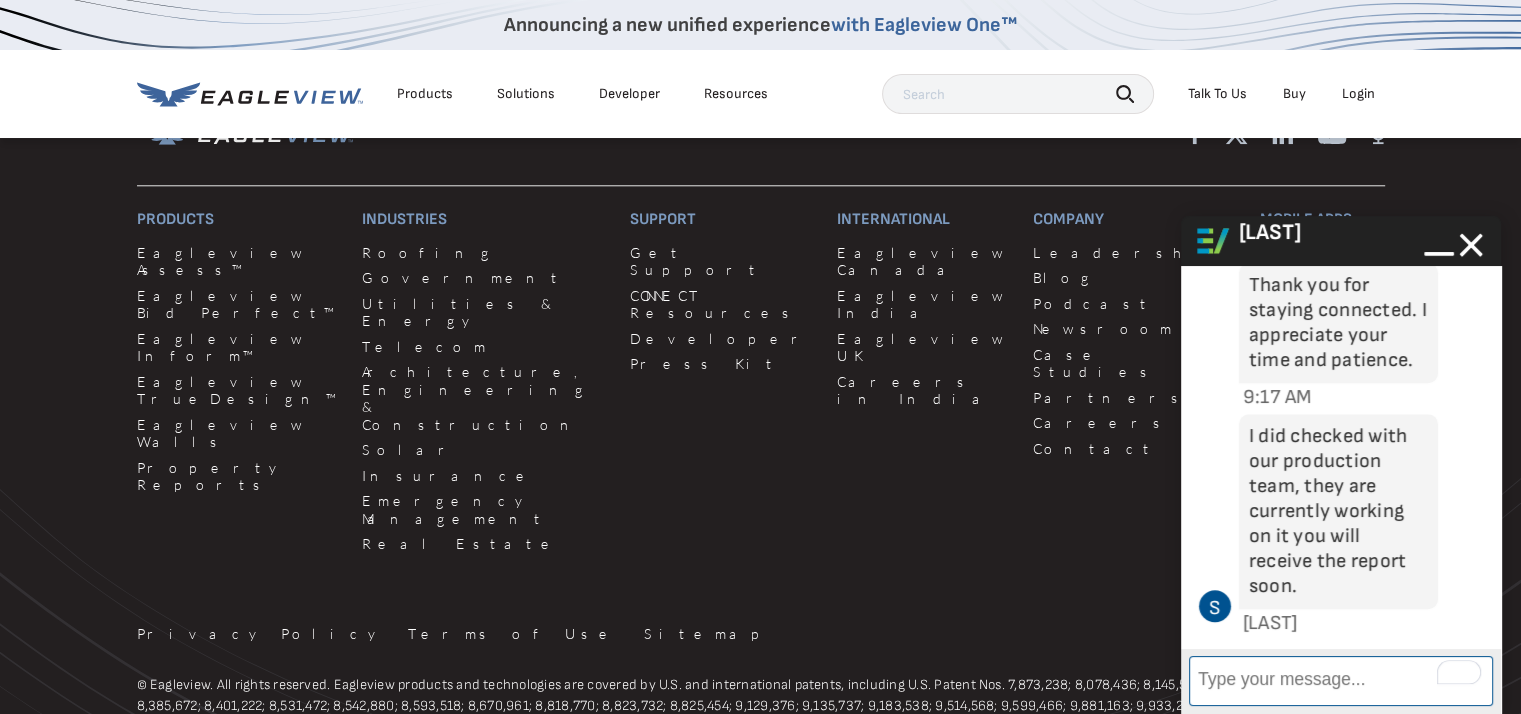 click on "Enter Message" at bounding box center [1341, 681] 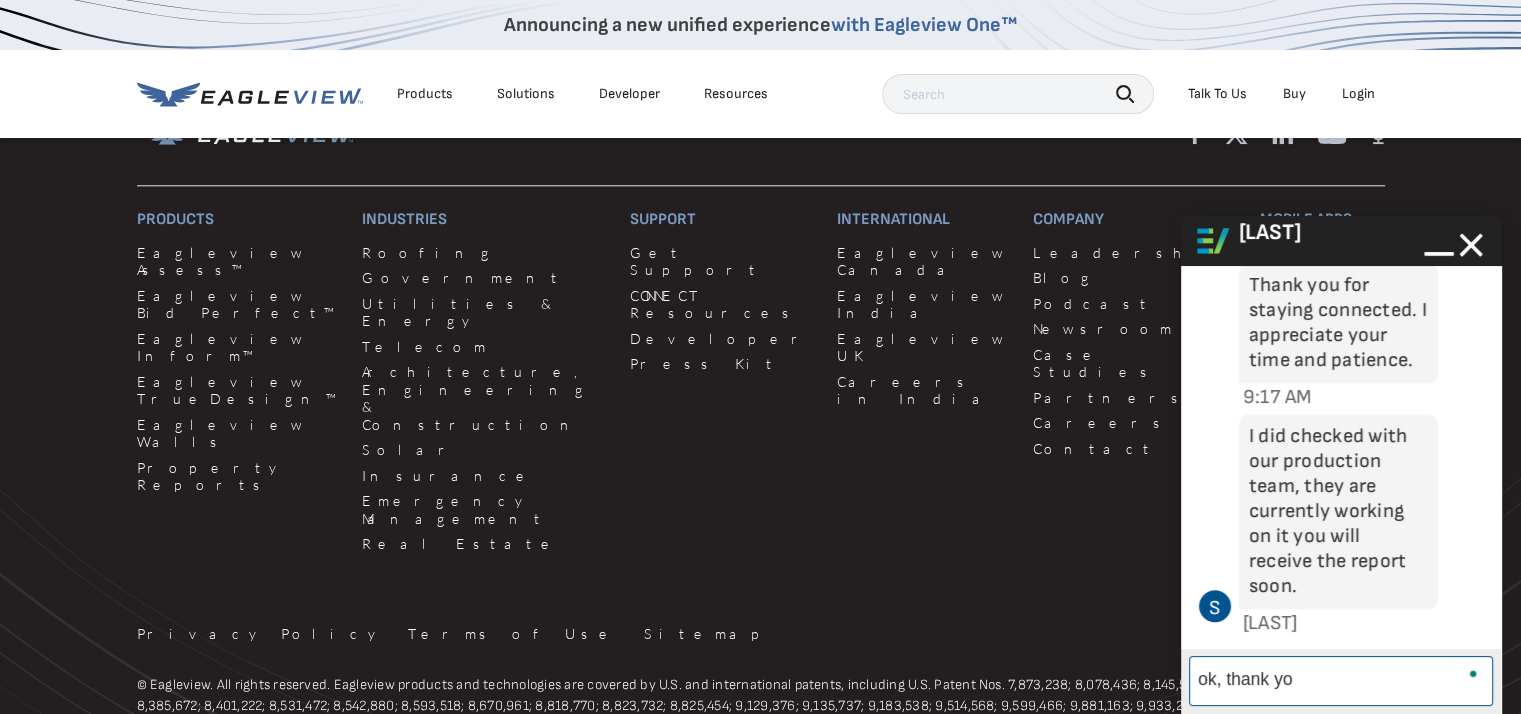 type on "ok, thank you" 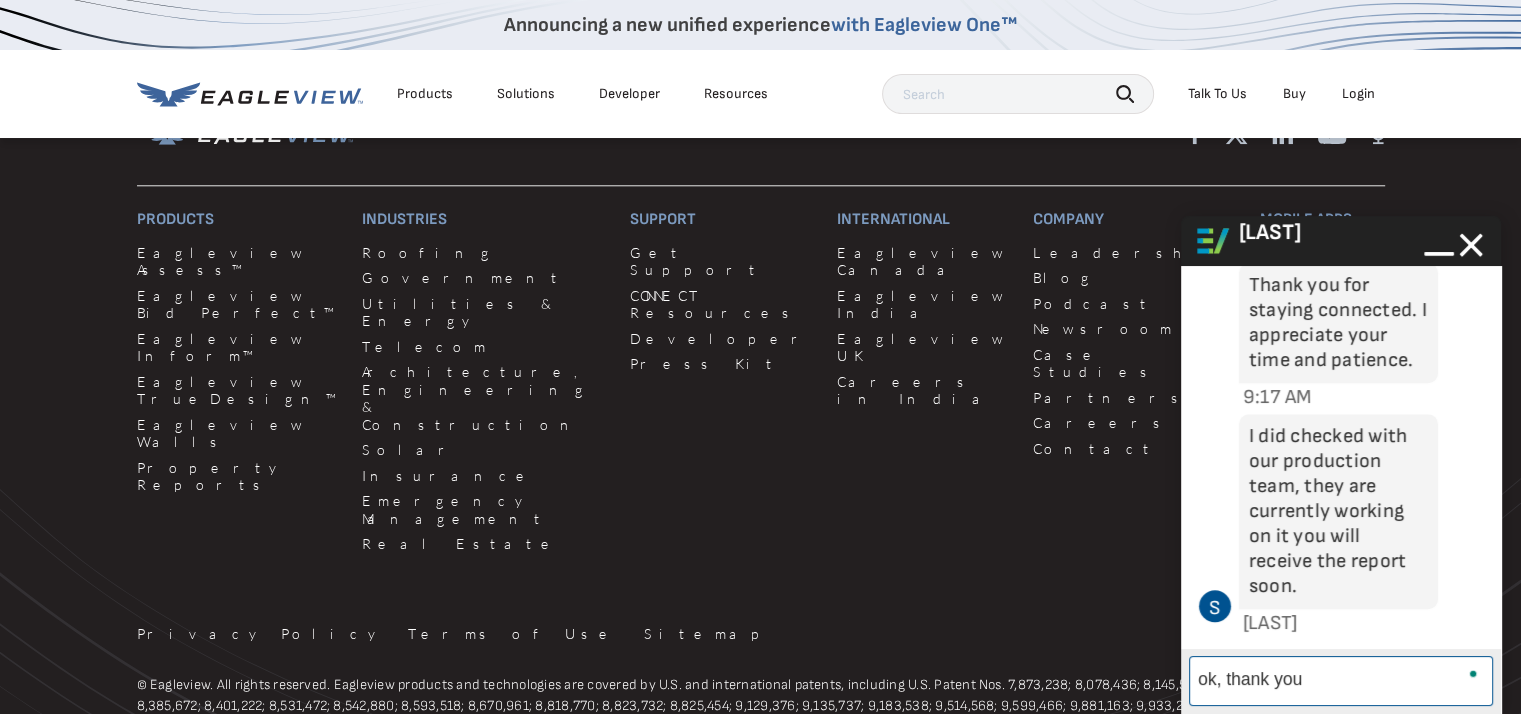 type 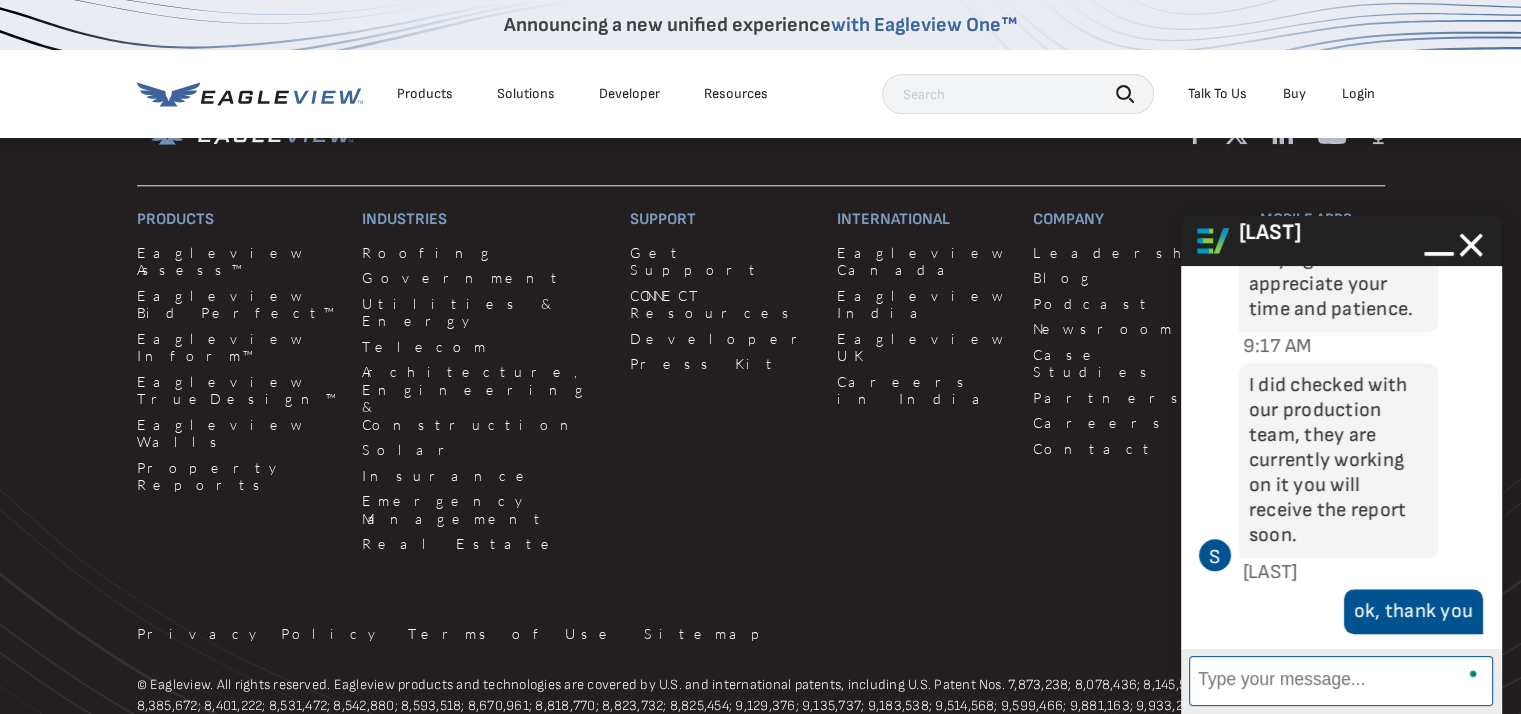 scroll, scrollTop: 1670, scrollLeft: 0, axis: vertical 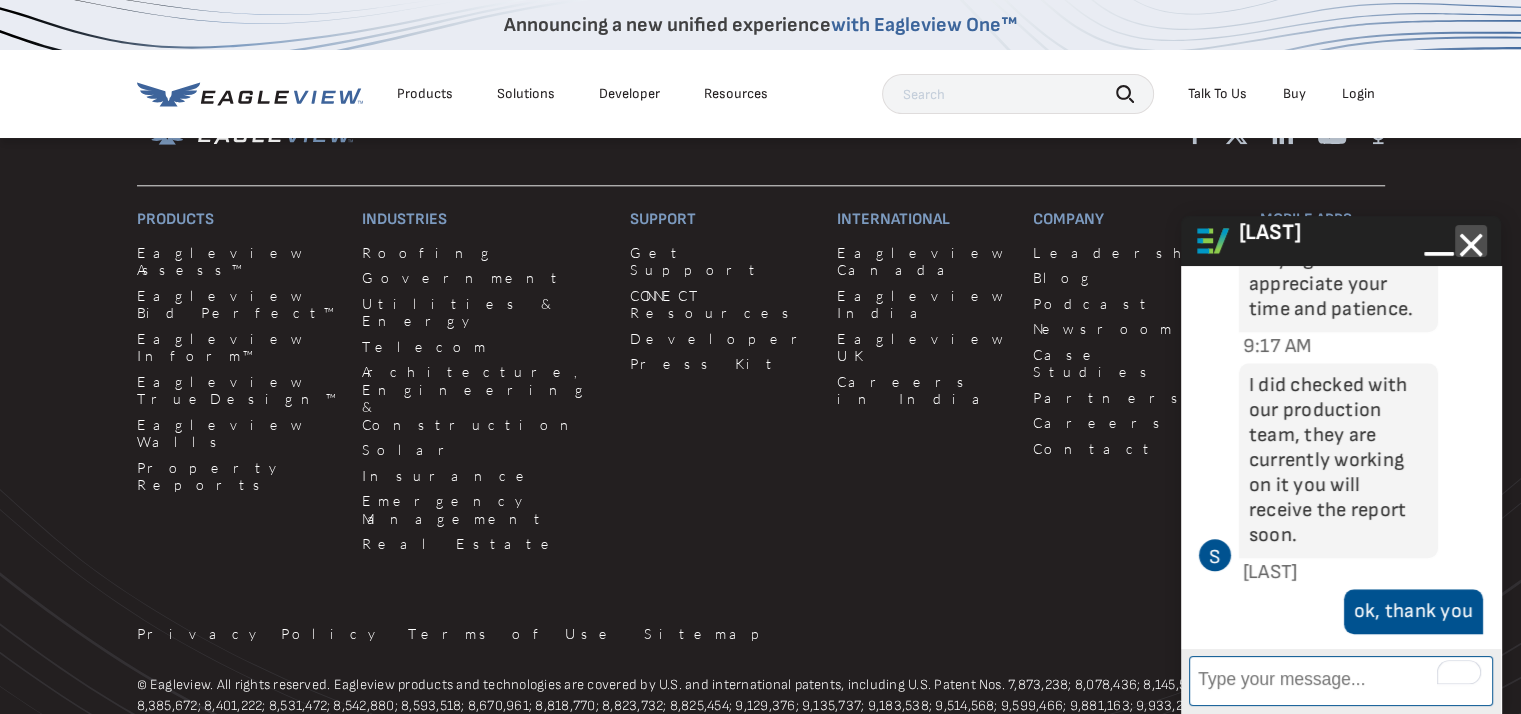 click 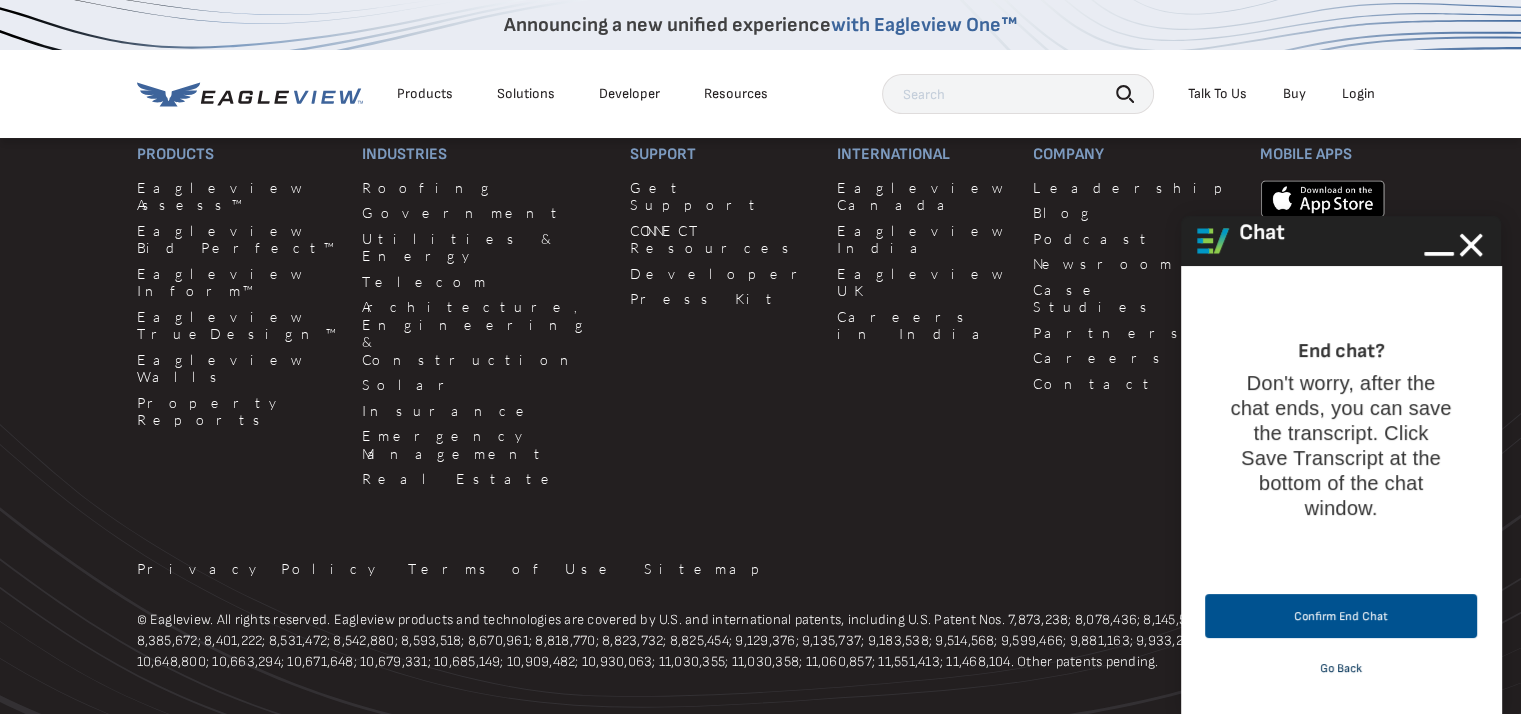 scroll, scrollTop: 2100, scrollLeft: 0, axis: vertical 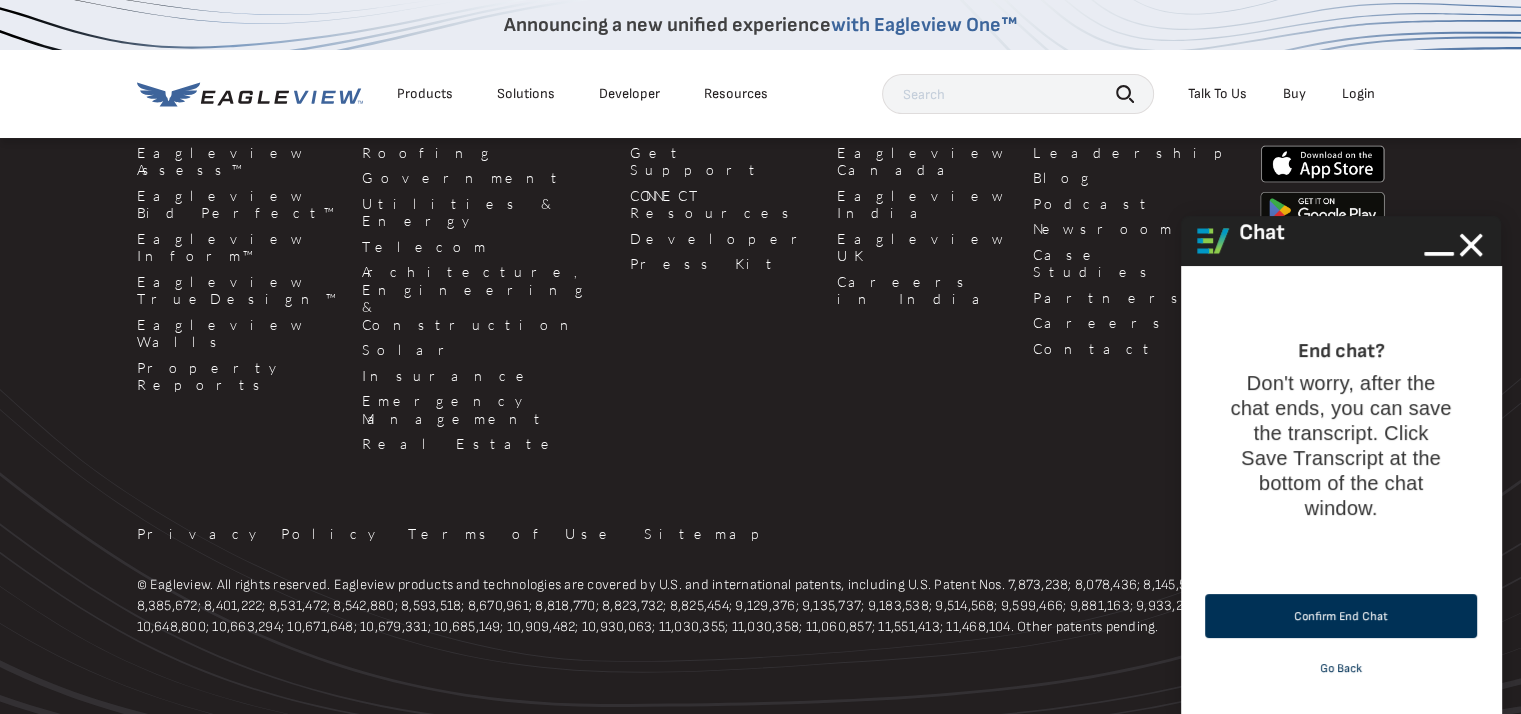 click on "Confirm End Chat" at bounding box center (1341, 616) 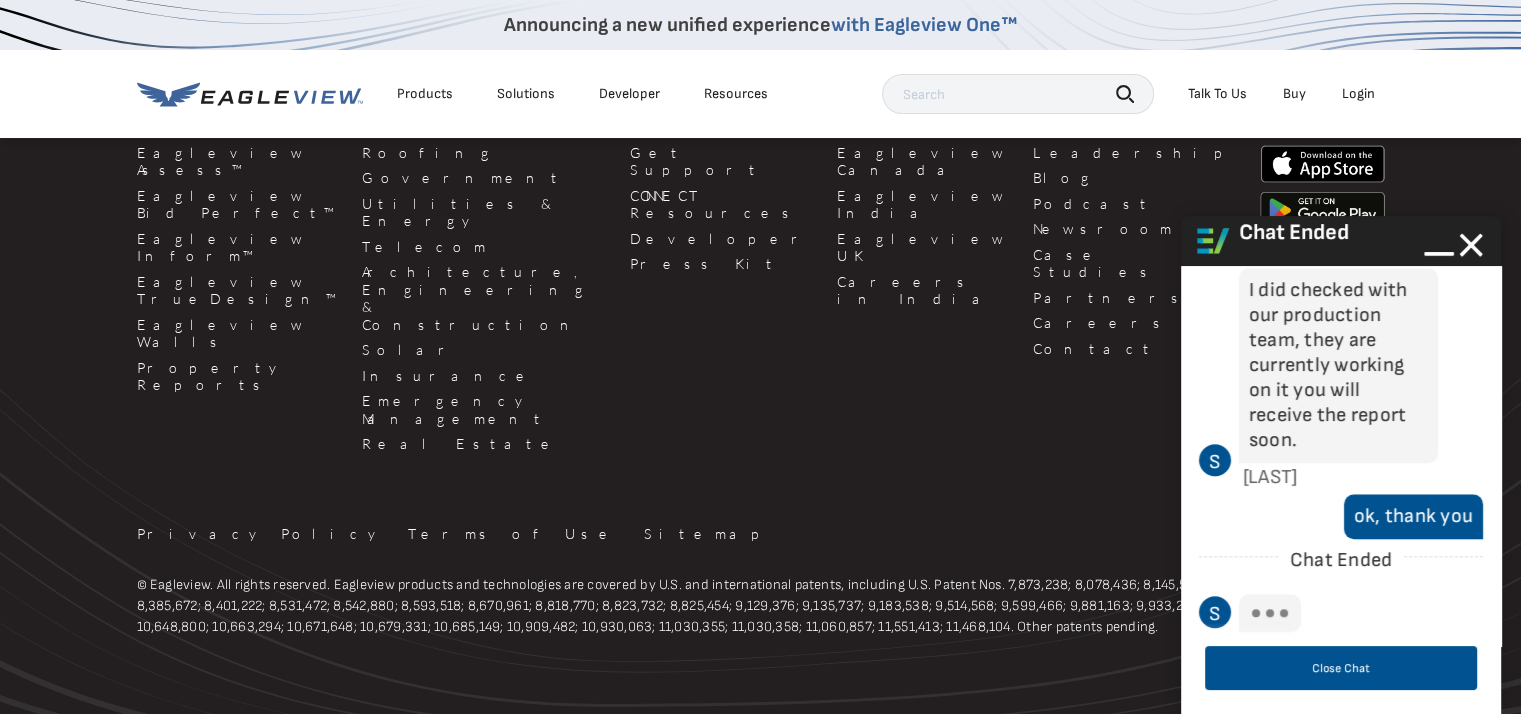 scroll, scrollTop: 1766, scrollLeft: 0, axis: vertical 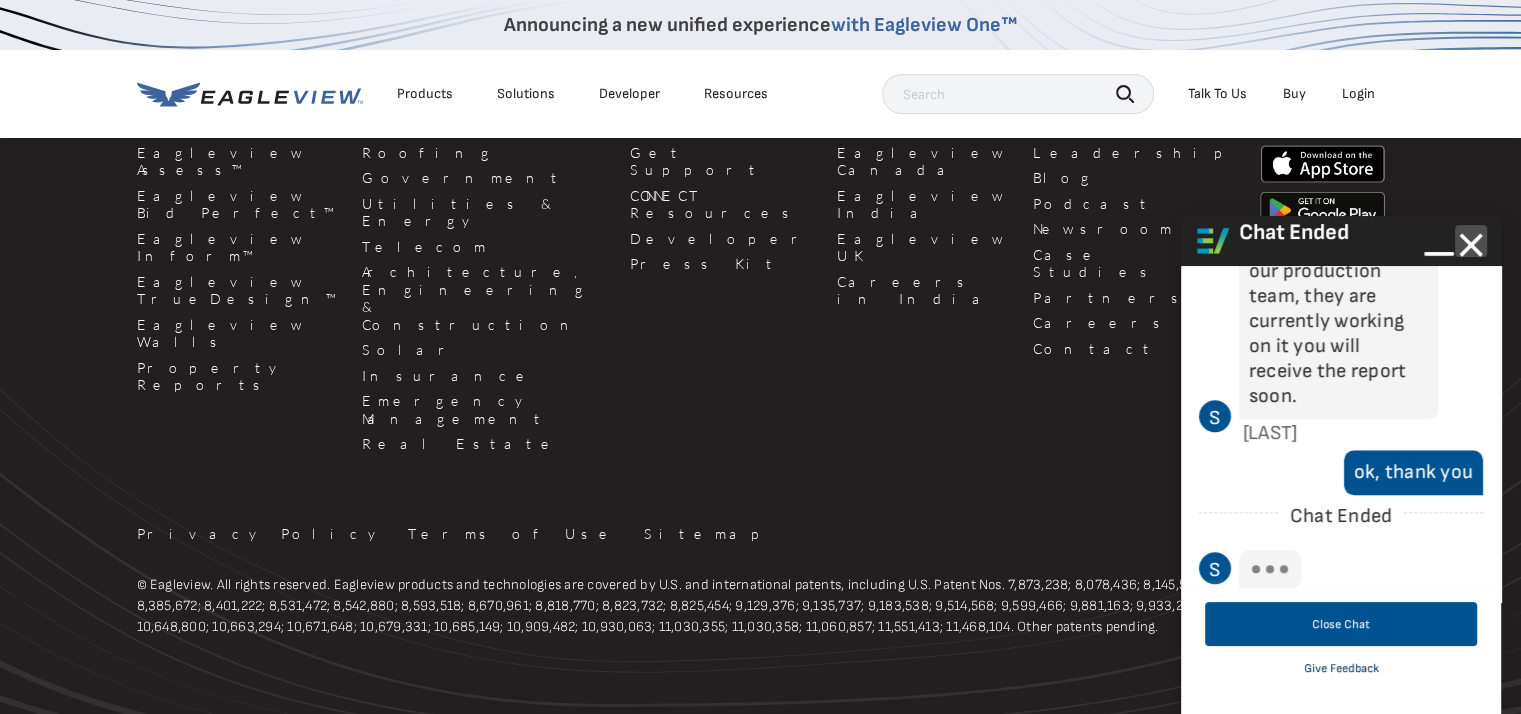 click 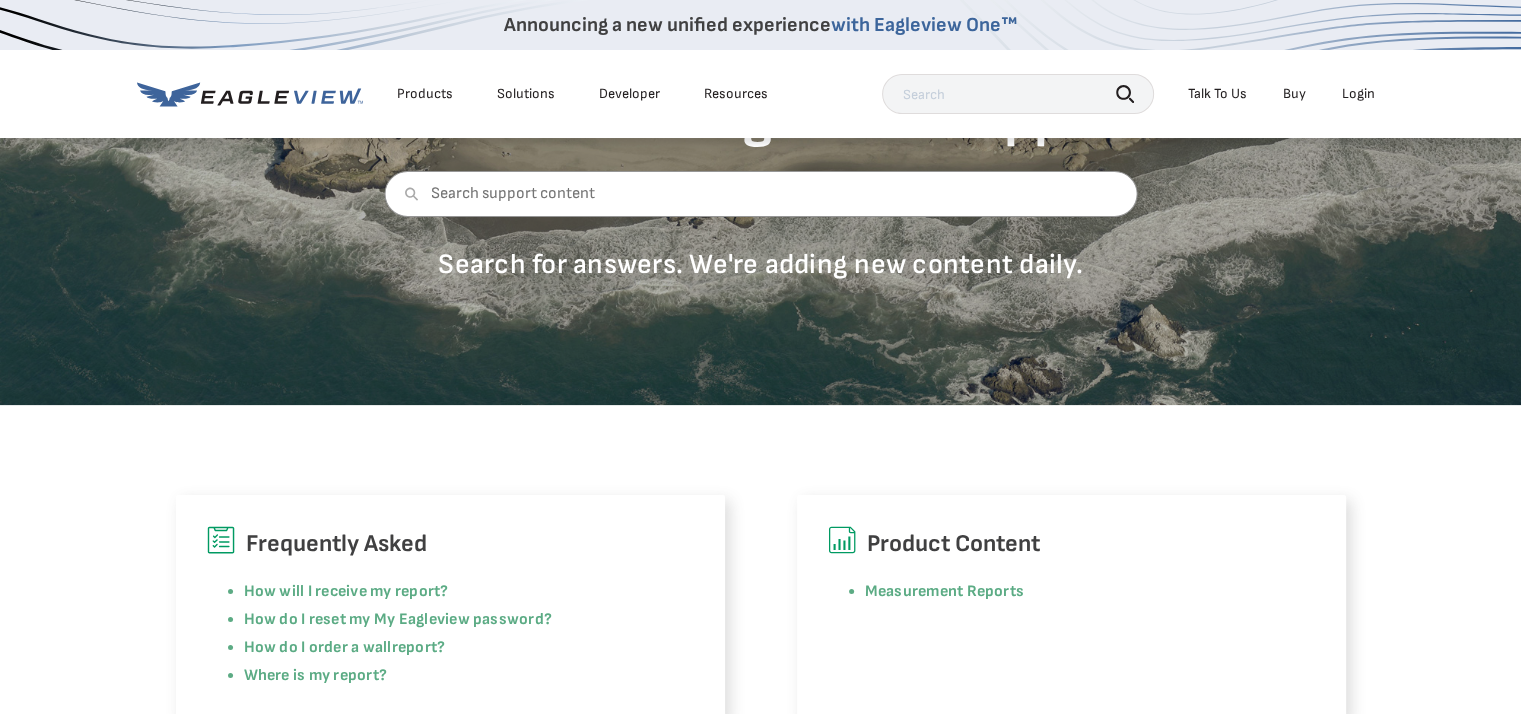 scroll, scrollTop: 0, scrollLeft: 0, axis: both 